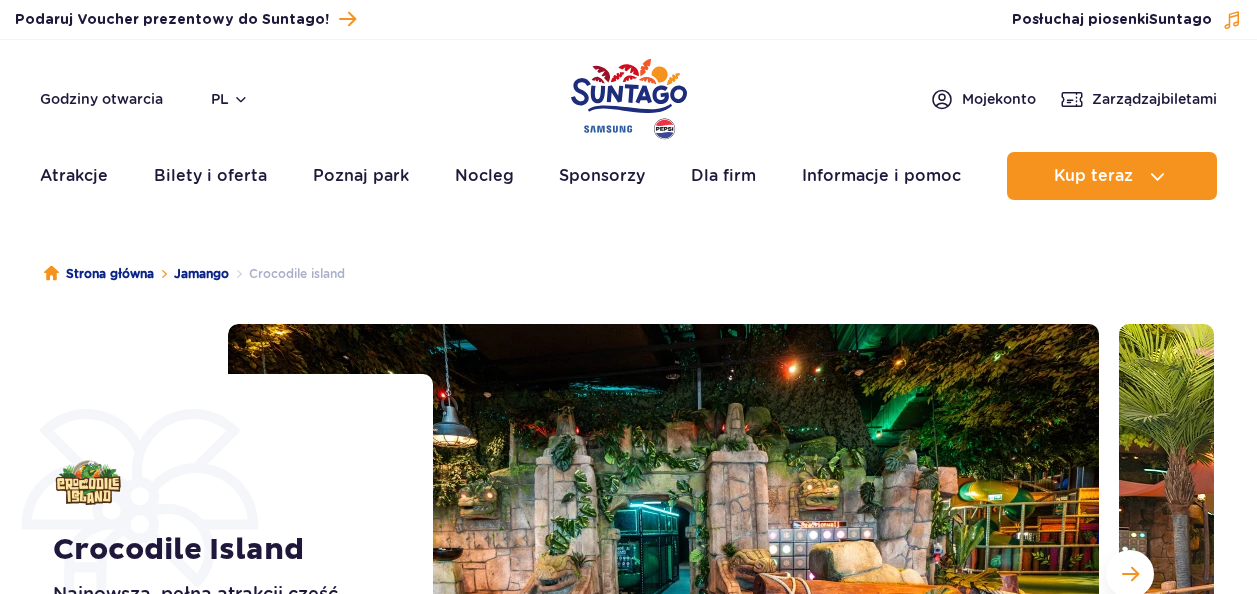 scroll, scrollTop: 218, scrollLeft: 0, axis: vertical 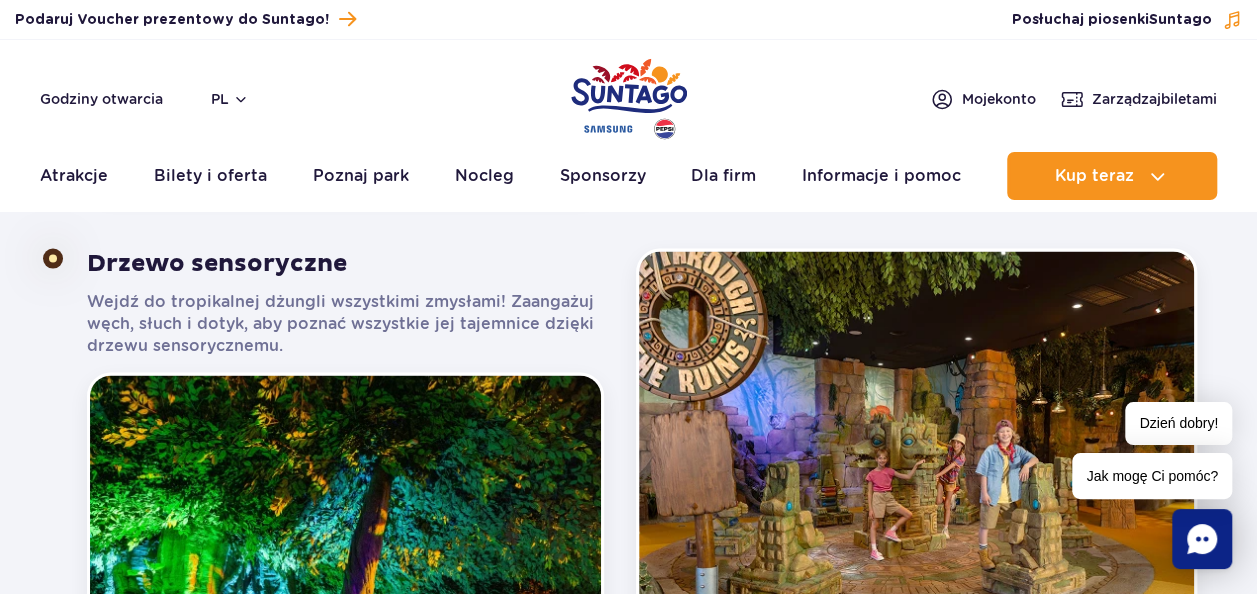 click at bounding box center (916, 474) 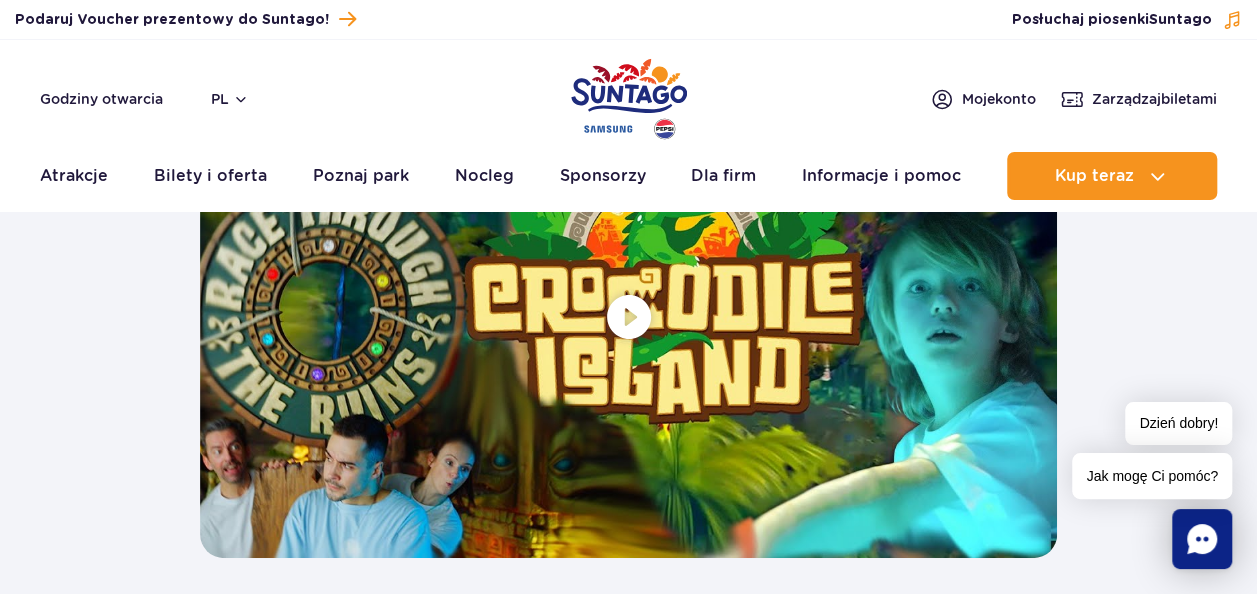 scroll, scrollTop: 3862, scrollLeft: 0, axis: vertical 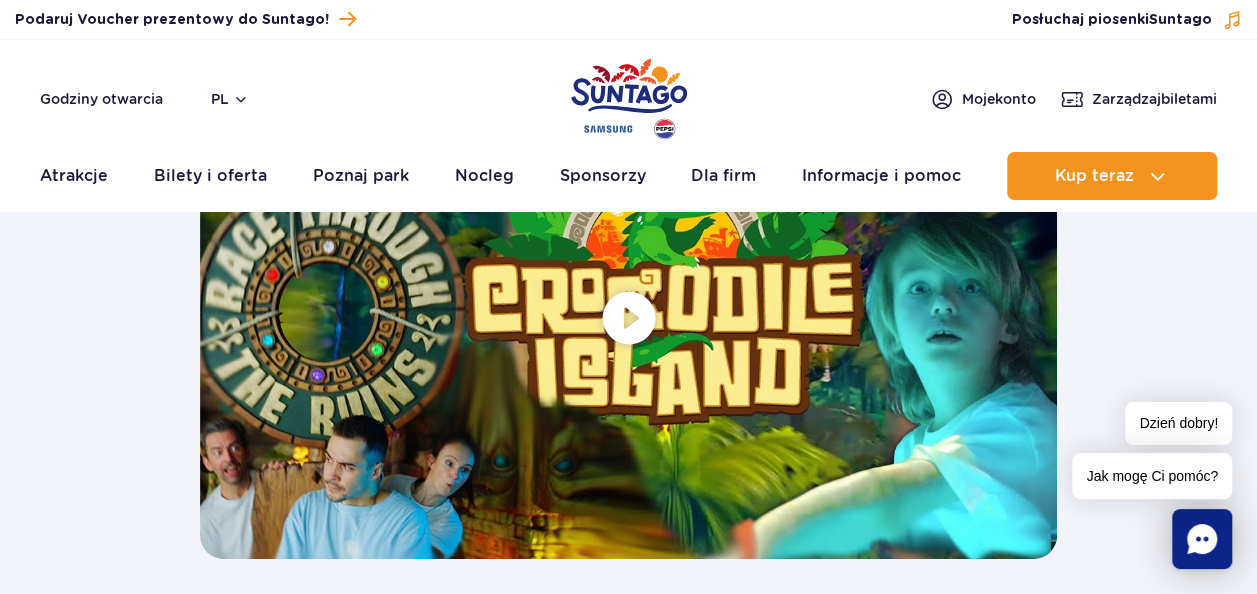 click at bounding box center (628, 317) 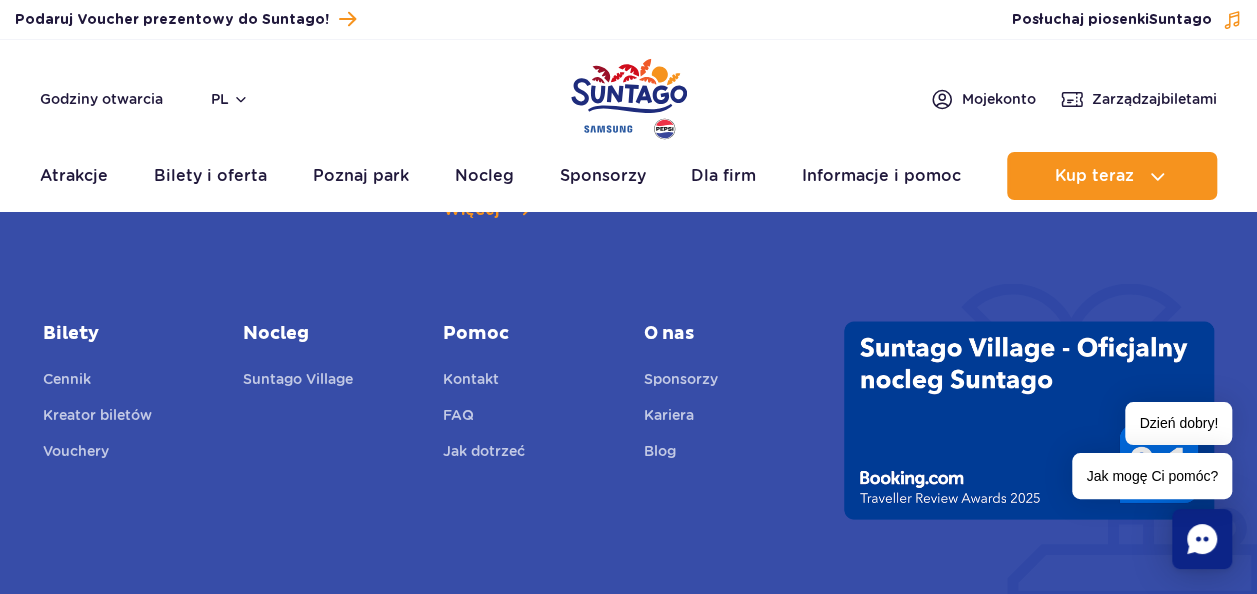 scroll, scrollTop: 5481, scrollLeft: 0, axis: vertical 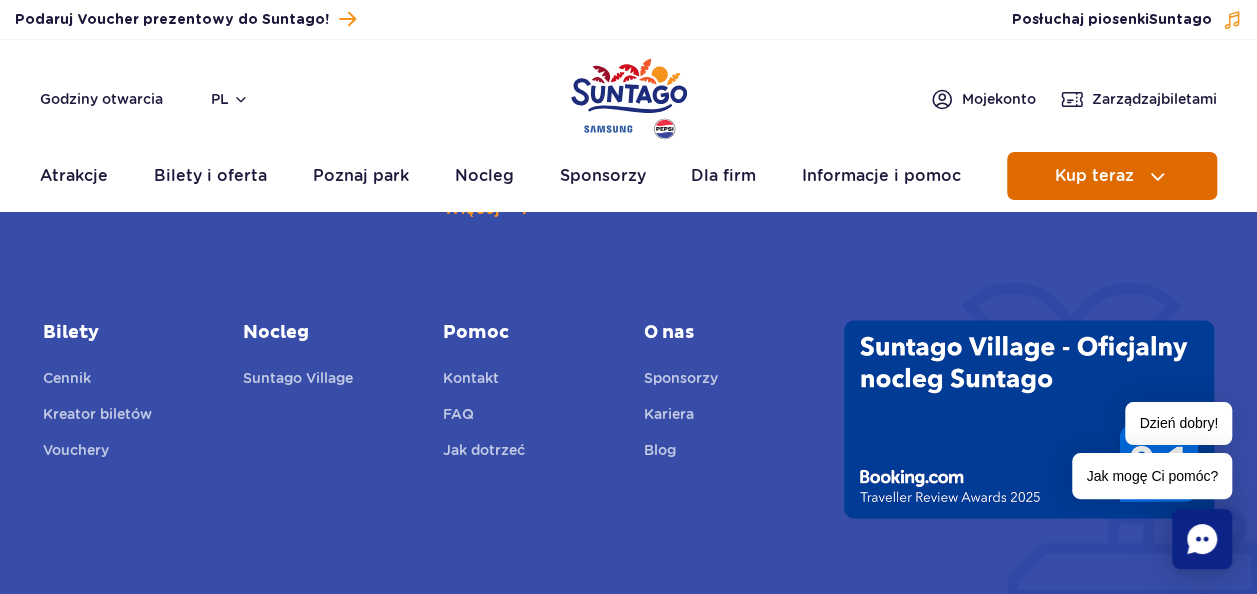 click on "Kup teraz" at bounding box center (1112, 176) 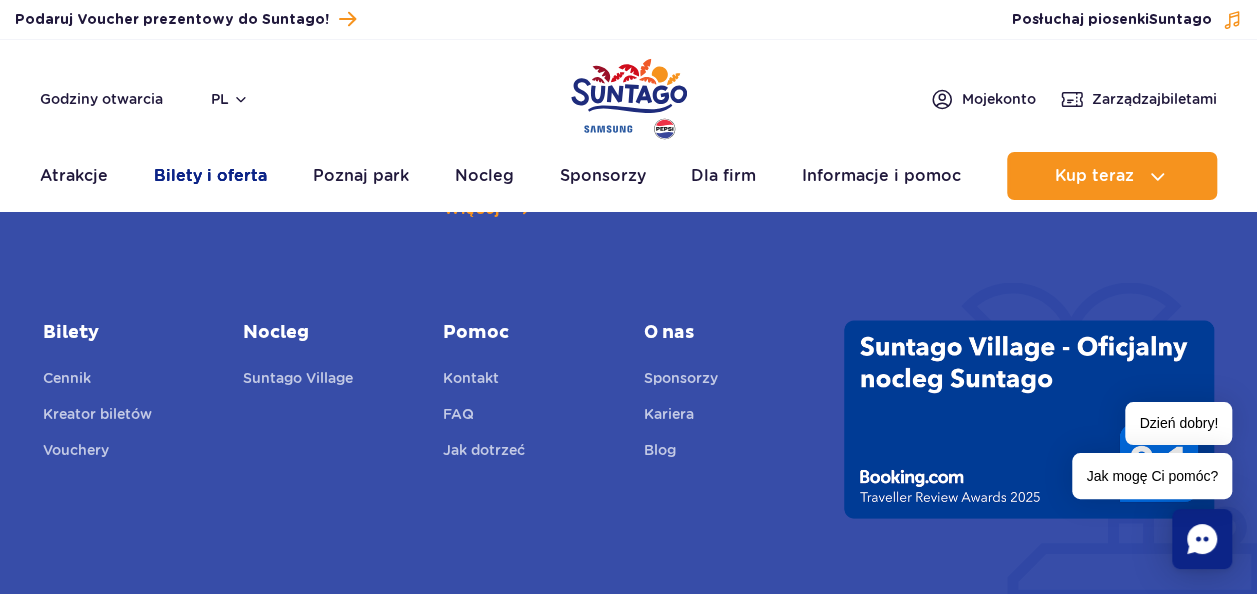 click on "Bilety i oferta" at bounding box center (210, 176) 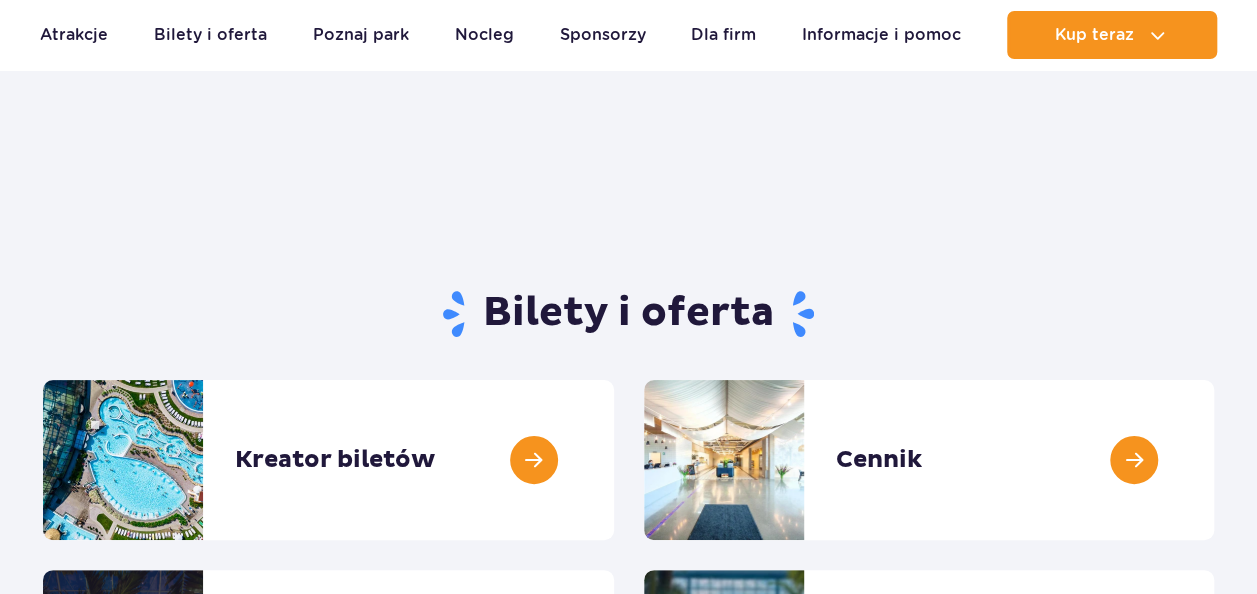 scroll, scrollTop: 240, scrollLeft: 0, axis: vertical 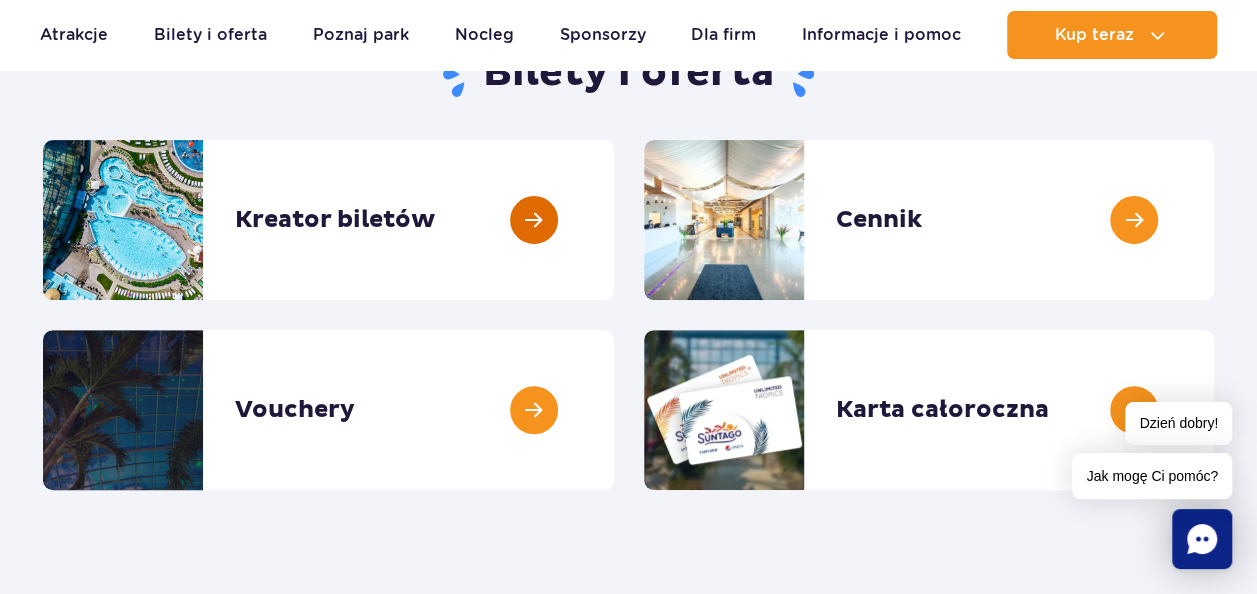 click at bounding box center (614, 220) 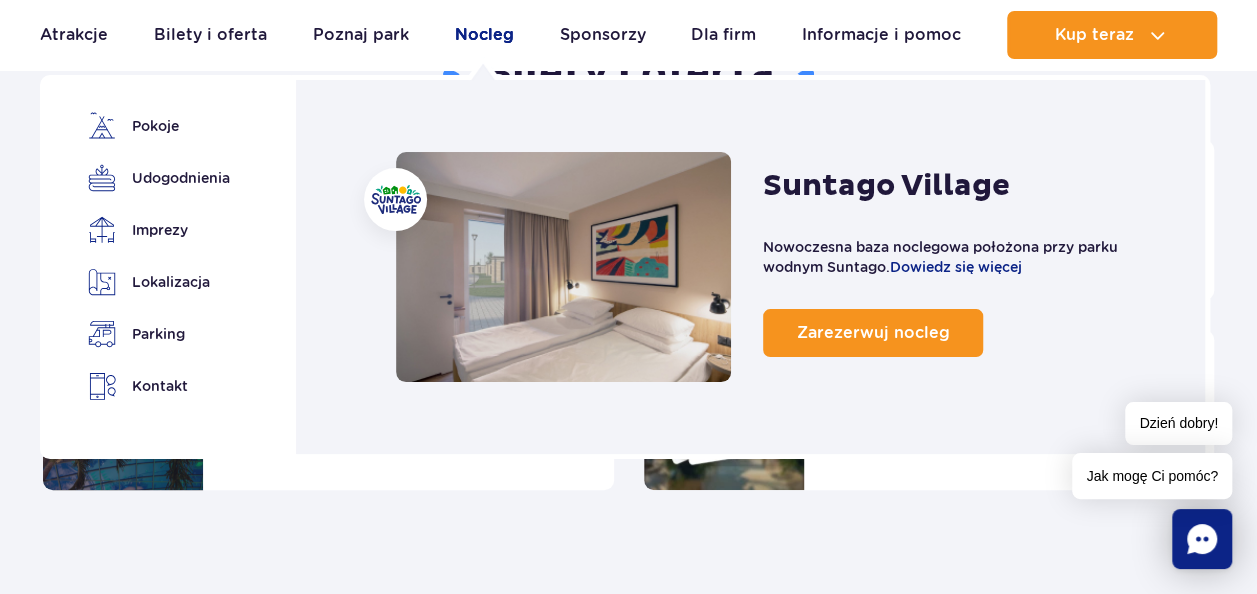 click on "Nocleg" at bounding box center [484, 35] 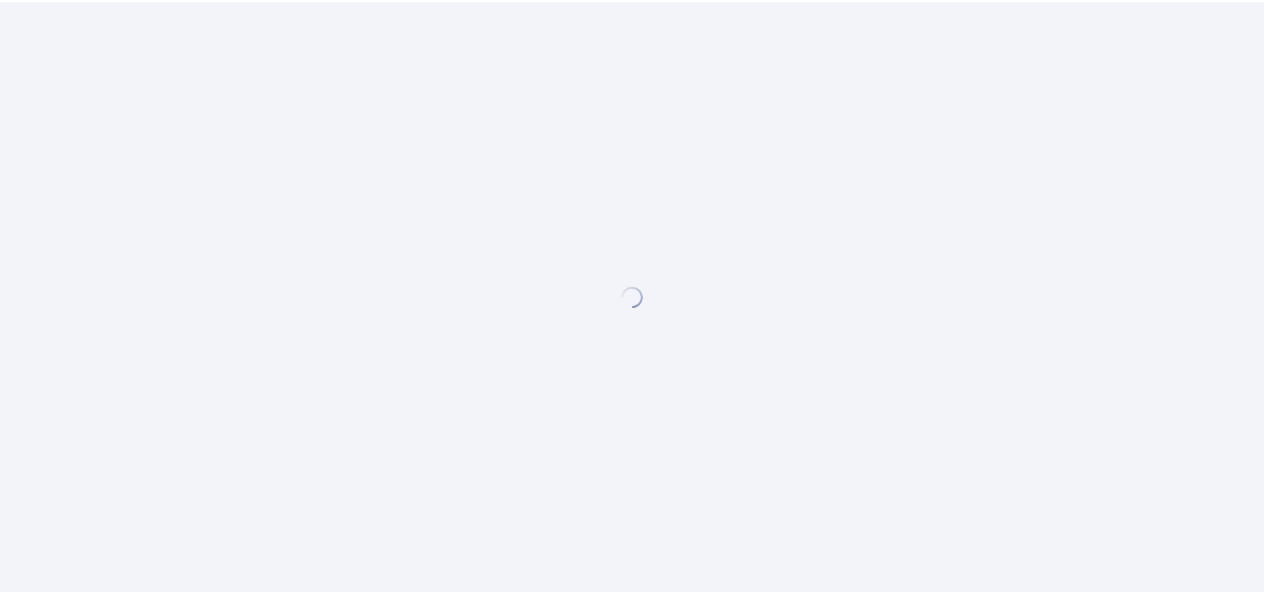 scroll, scrollTop: 0, scrollLeft: 0, axis: both 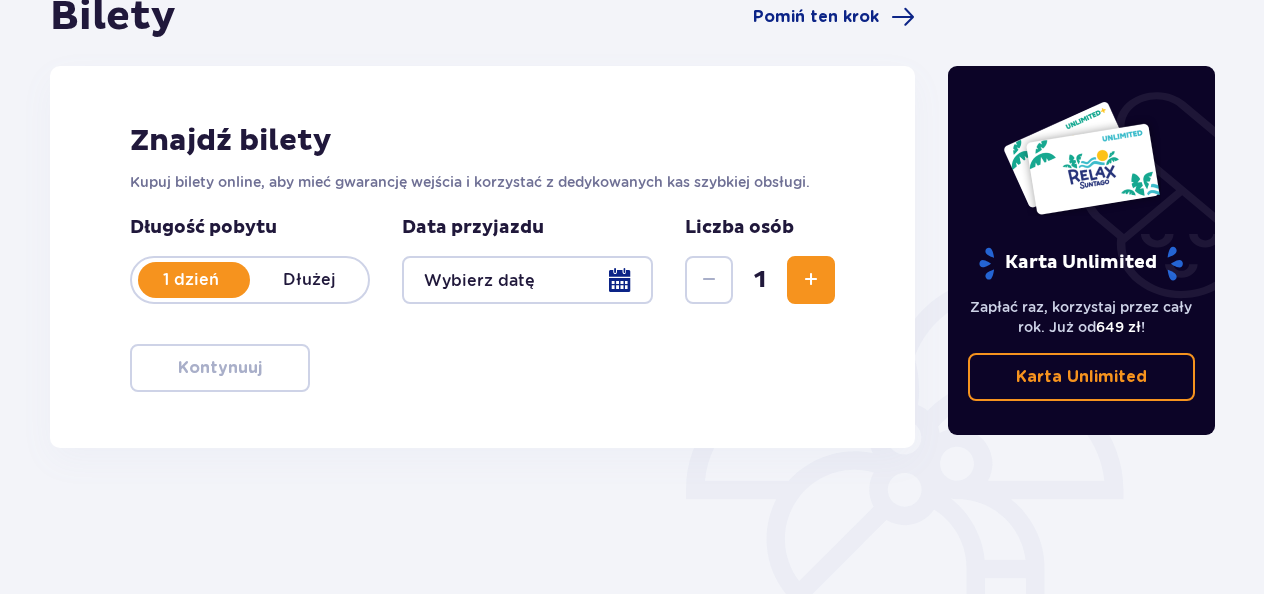 click on "1 dzień Dłużej" at bounding box center [250, 280] 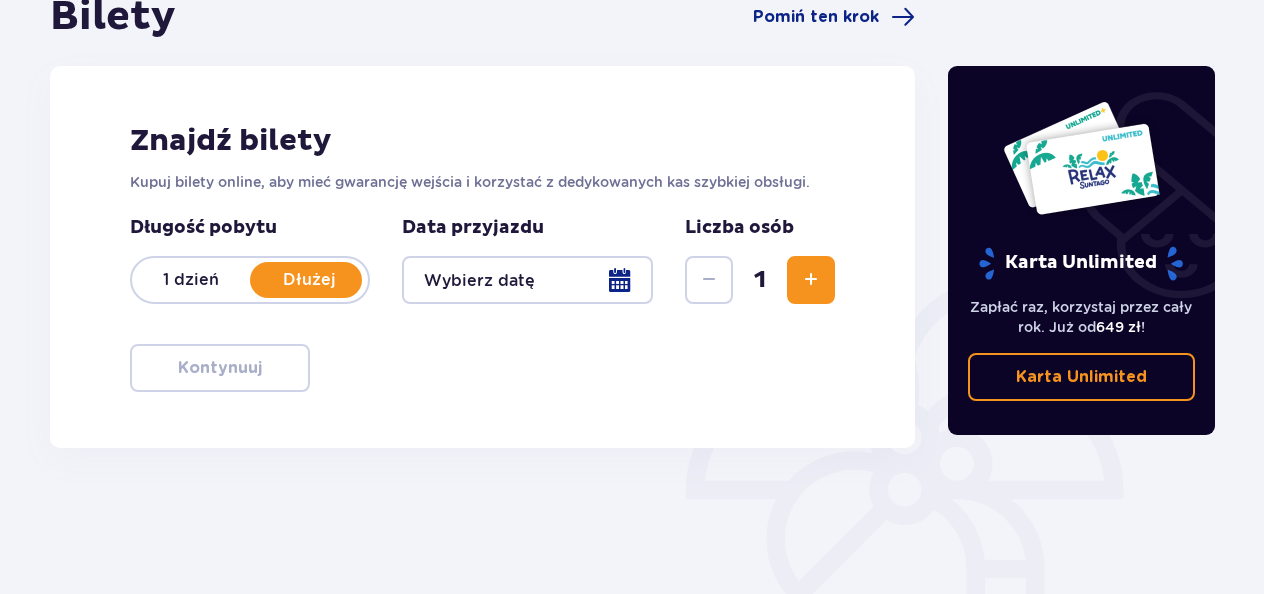 click on "1 dzień" at bounding box center [191, 280] 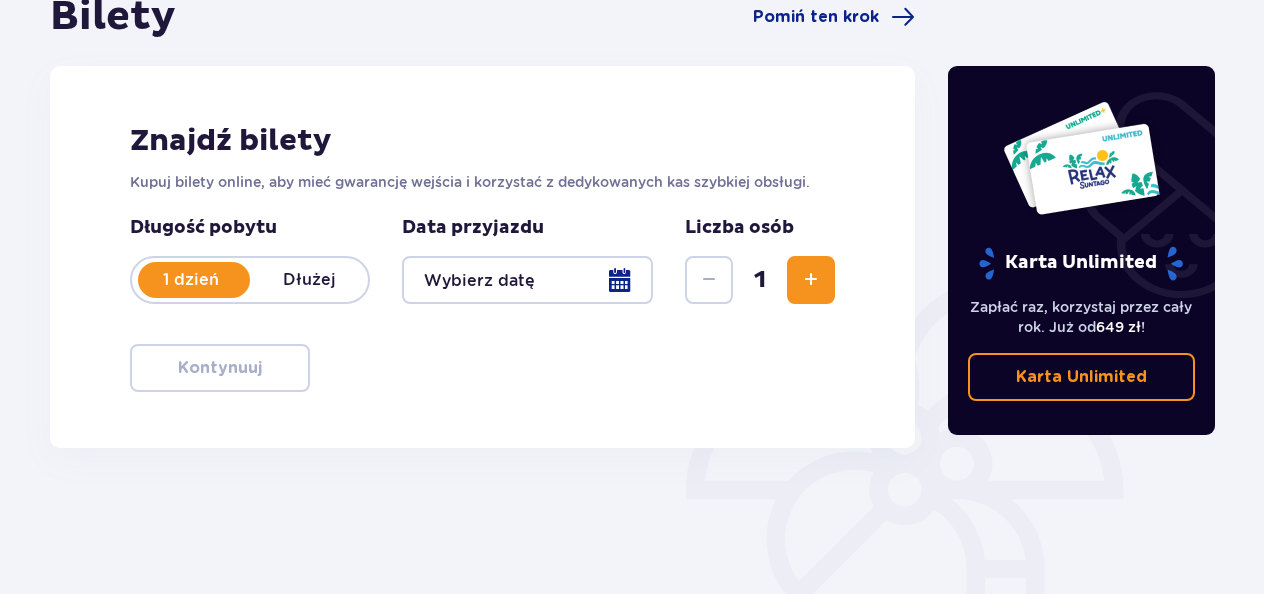 click at bounding box center [527, 280] 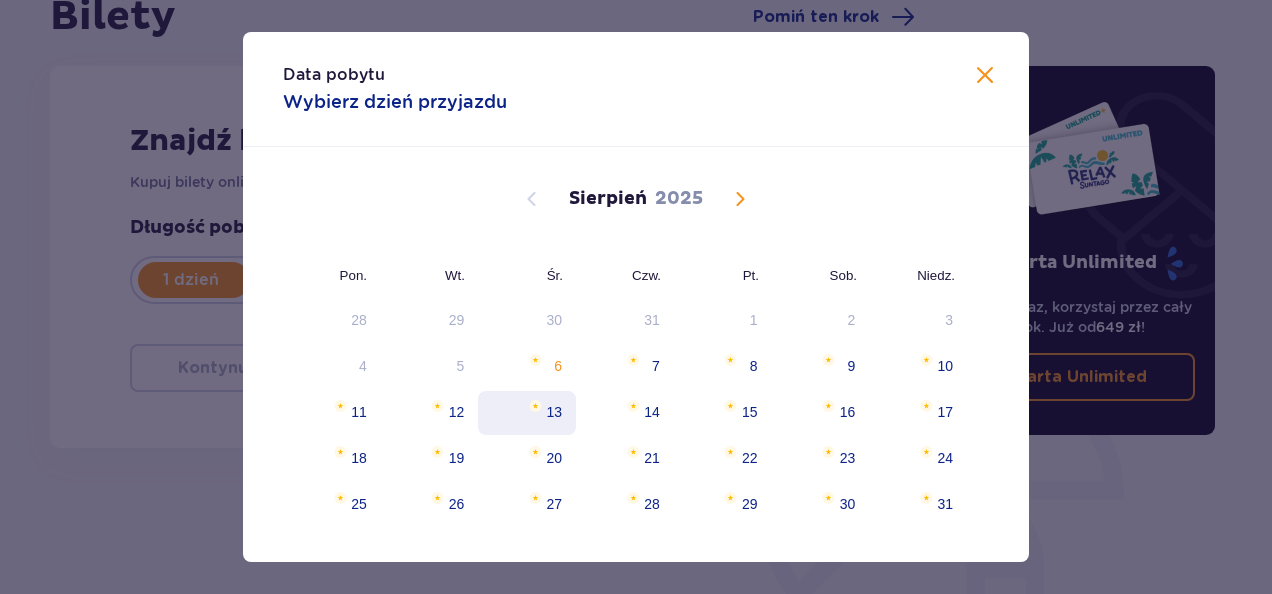 click on "13" at bounding box center (527, 413) 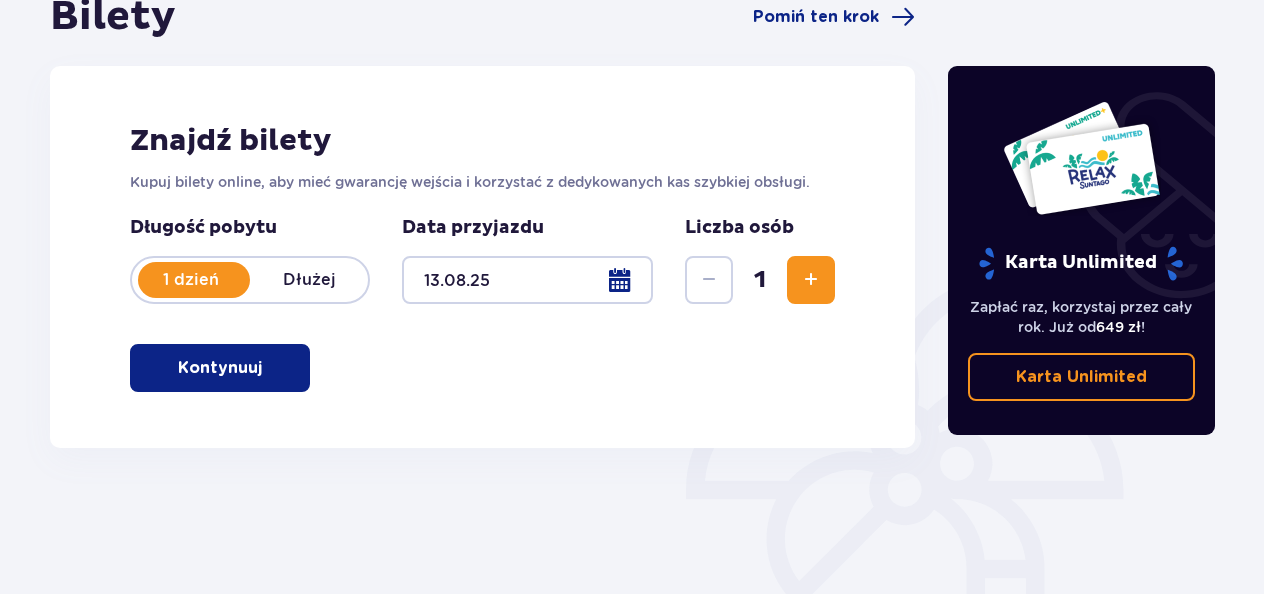 click at bounding box center (811, 280) 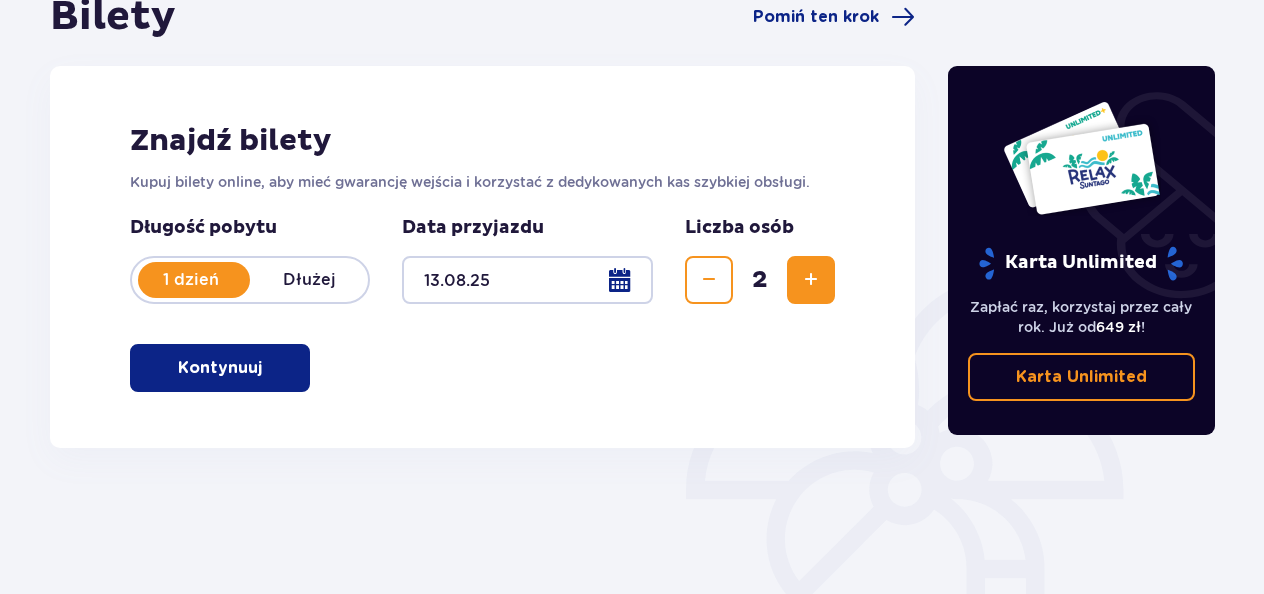 click at bounding box center (811, 280) 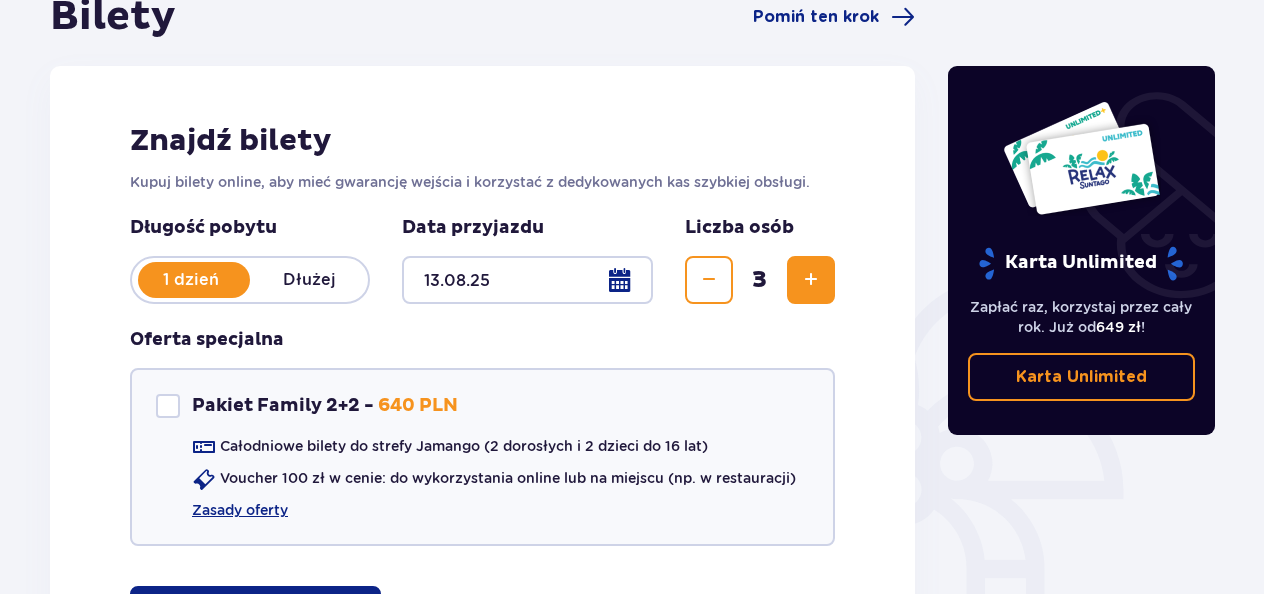 click at bounding box center (811, 280) 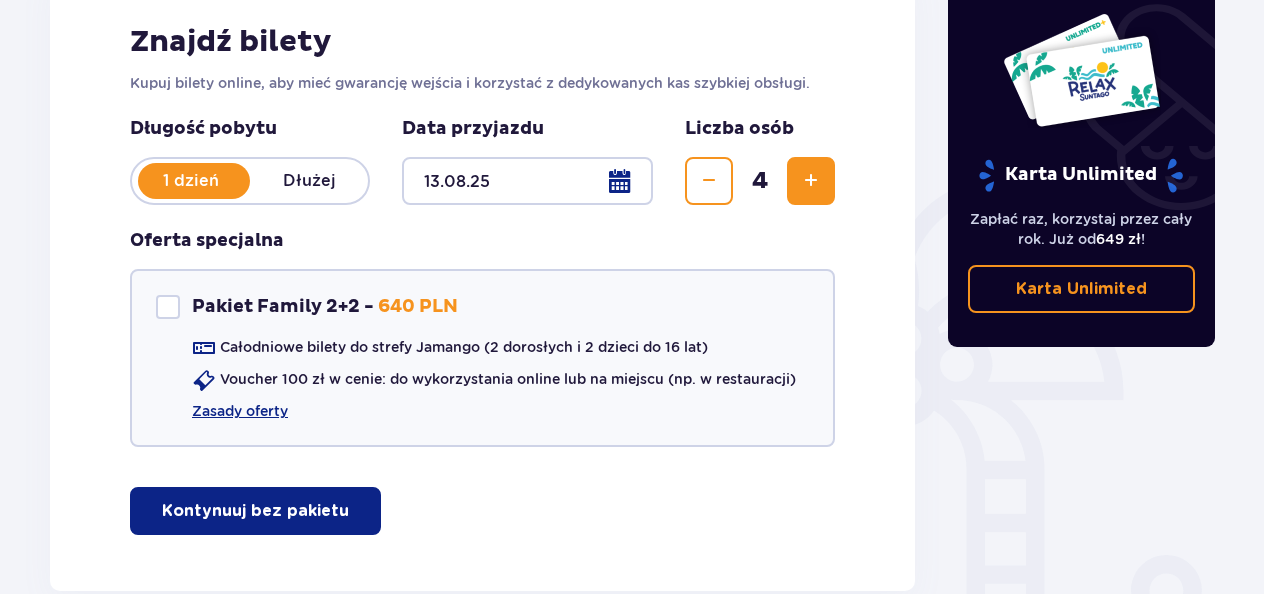 scroll, scrollTop: 436, scrollLeft: 0, axis: vertical 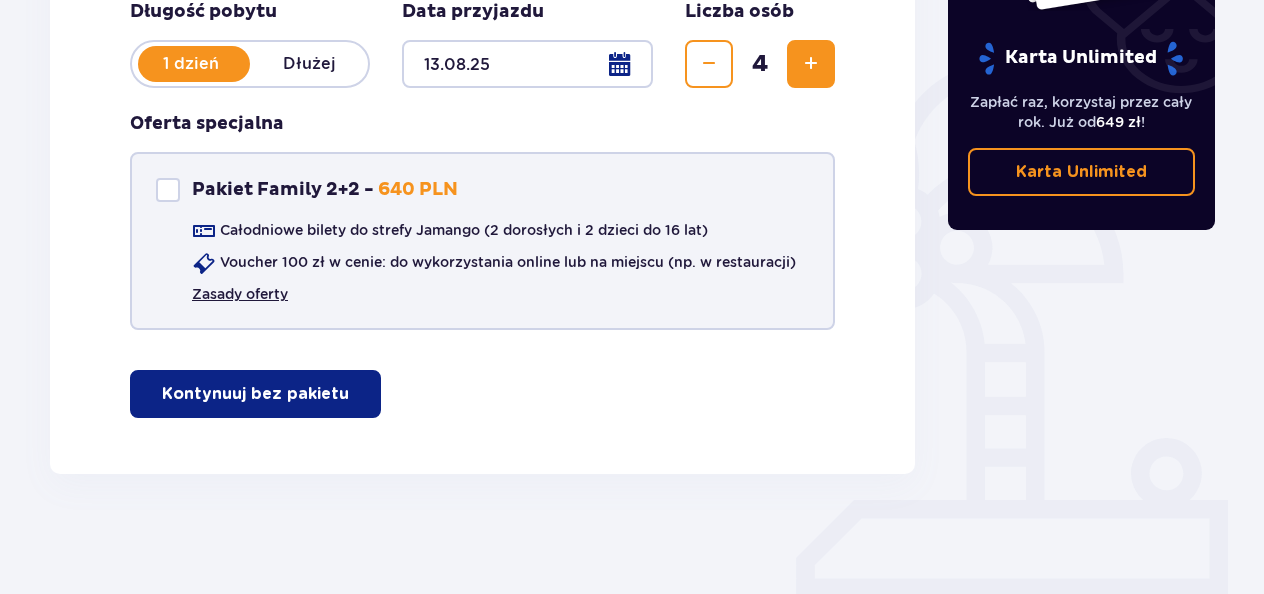 click on "Zasady oferty" at bounding box center (240, 294) 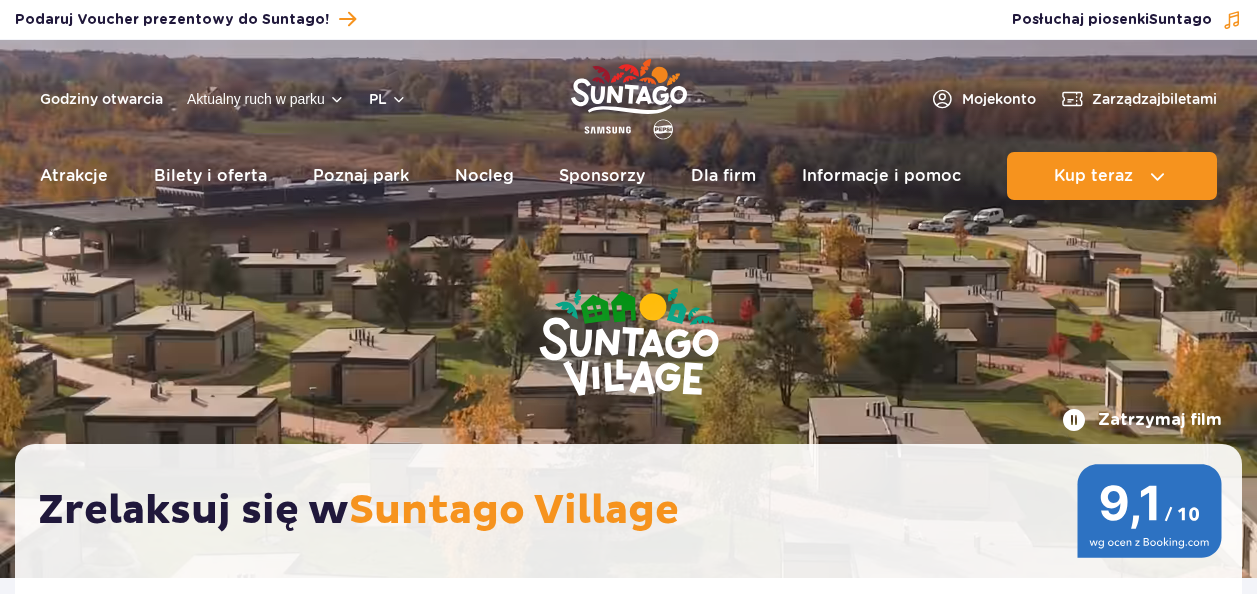 scroll, scrollTop: 342, scrollLeft: 0, axis: vertical 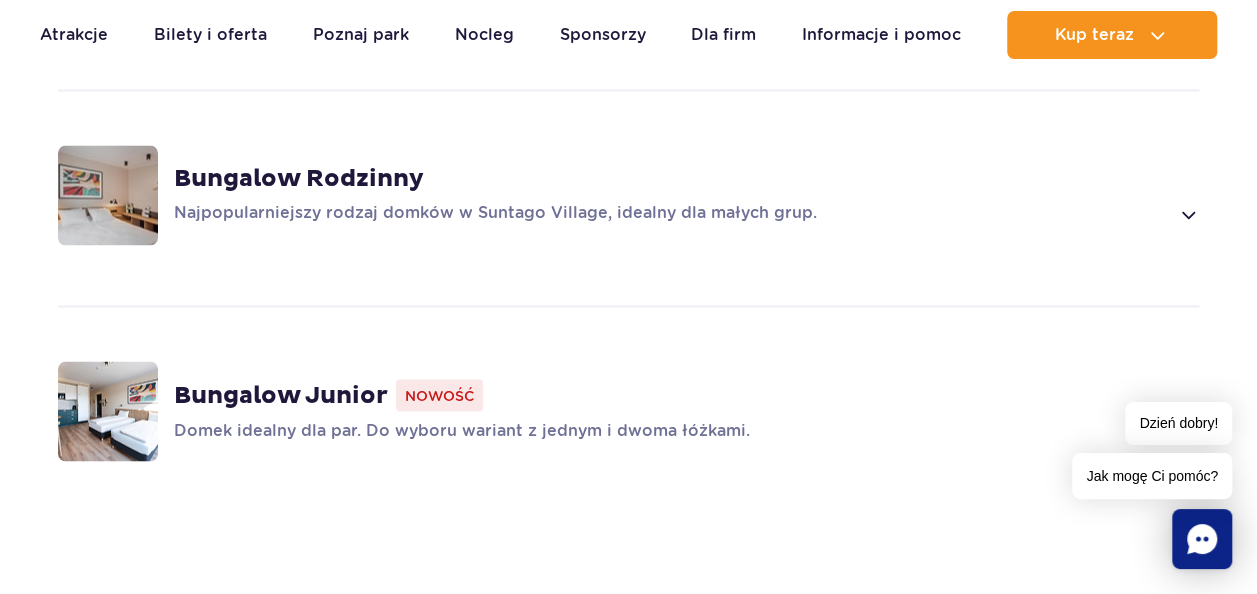 click on "Bungalow Rodzinny" at bounding box center (299, 179) 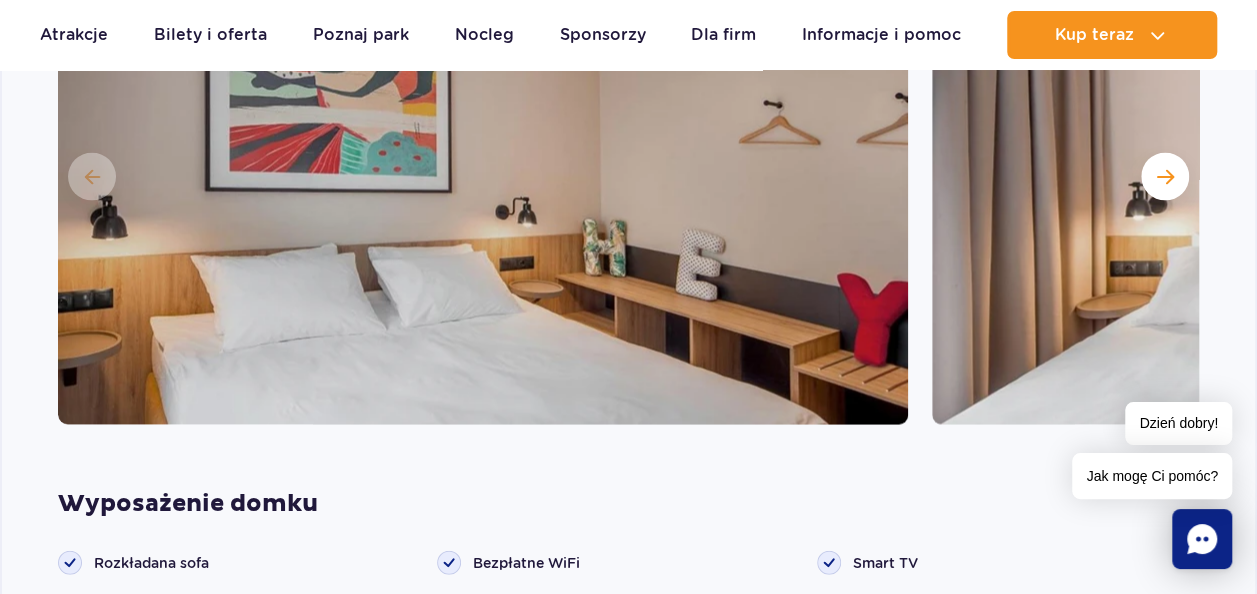 scroll, scrollTop: 2040, scrollLeft: 0, axis: vertical 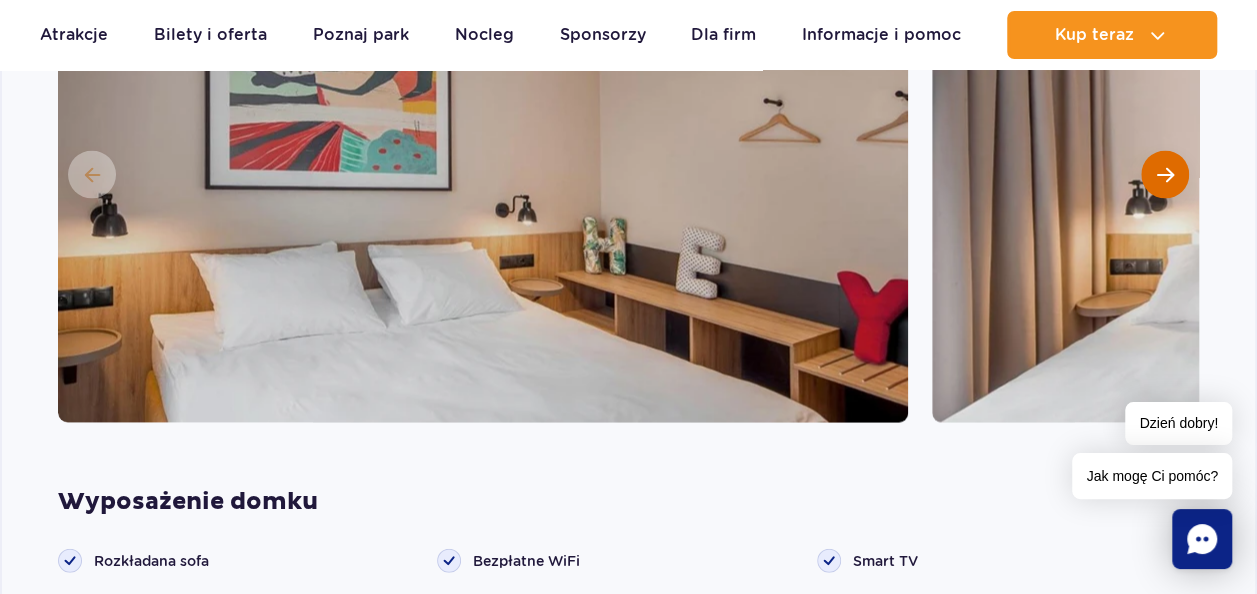 click at bounding box center (1165, 175) 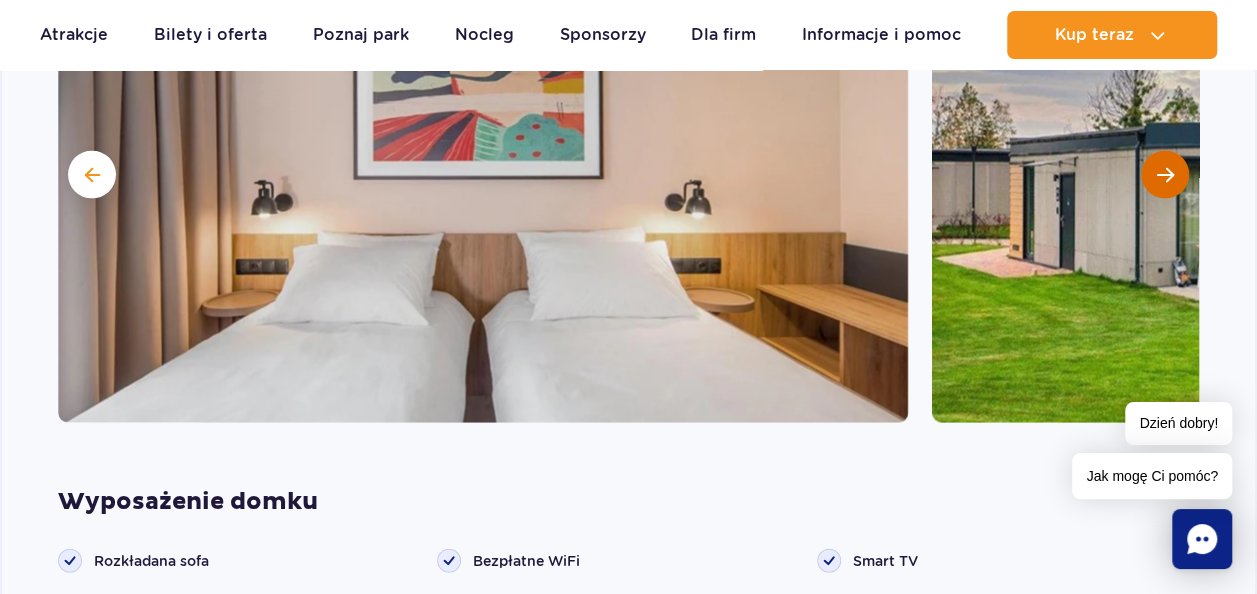 click at bounding box center (1165, 175) 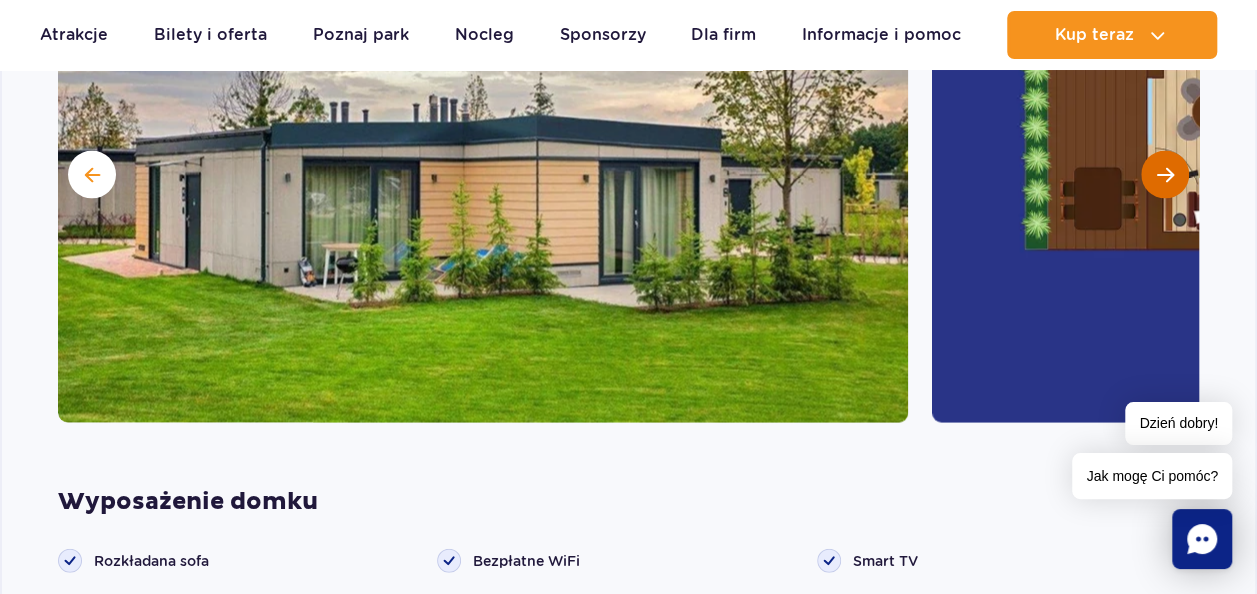 click at bounding box center (1165, 175) 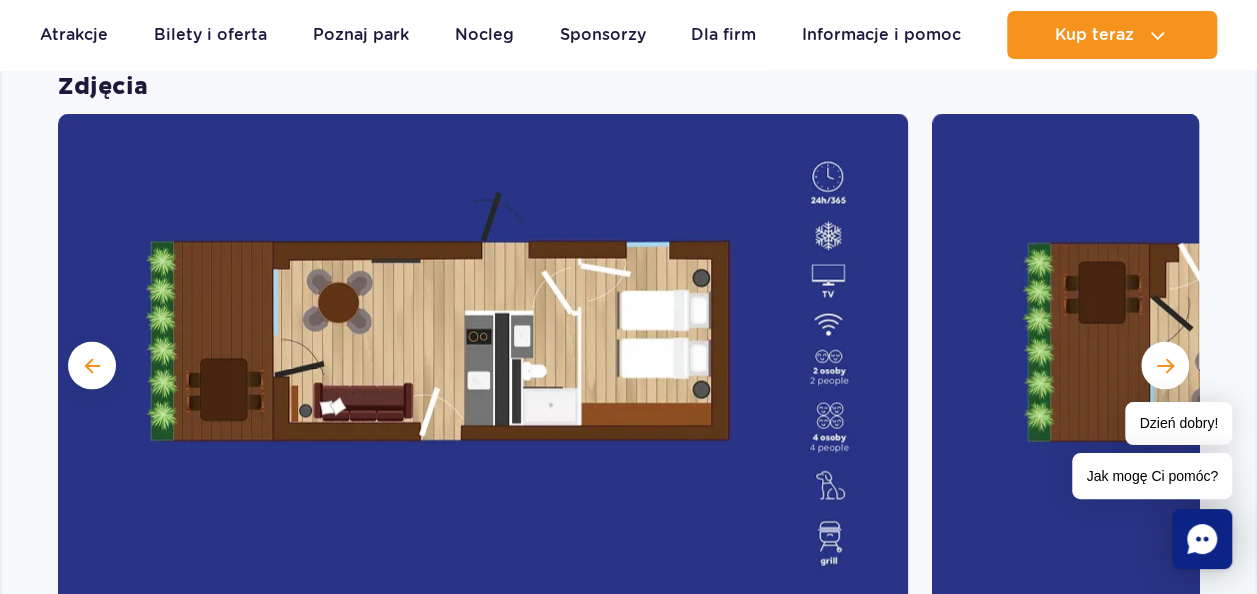 scroll, scrollTop: 1852, scrollLeft: 0, axis: vertical 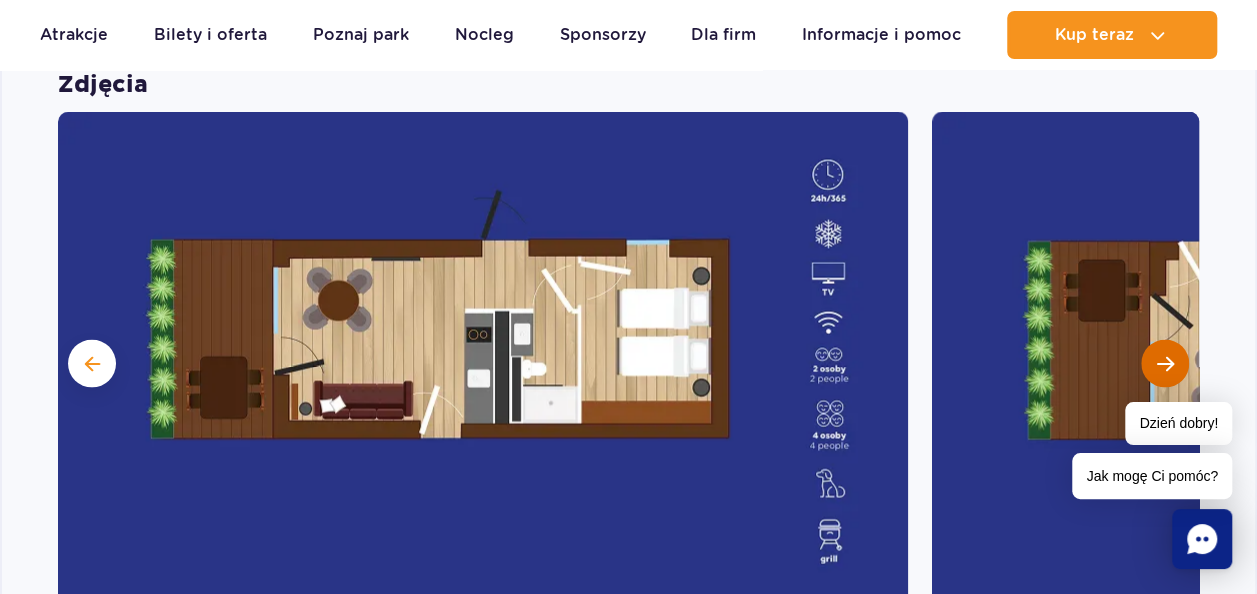 click at bounding box center [1165, 363] 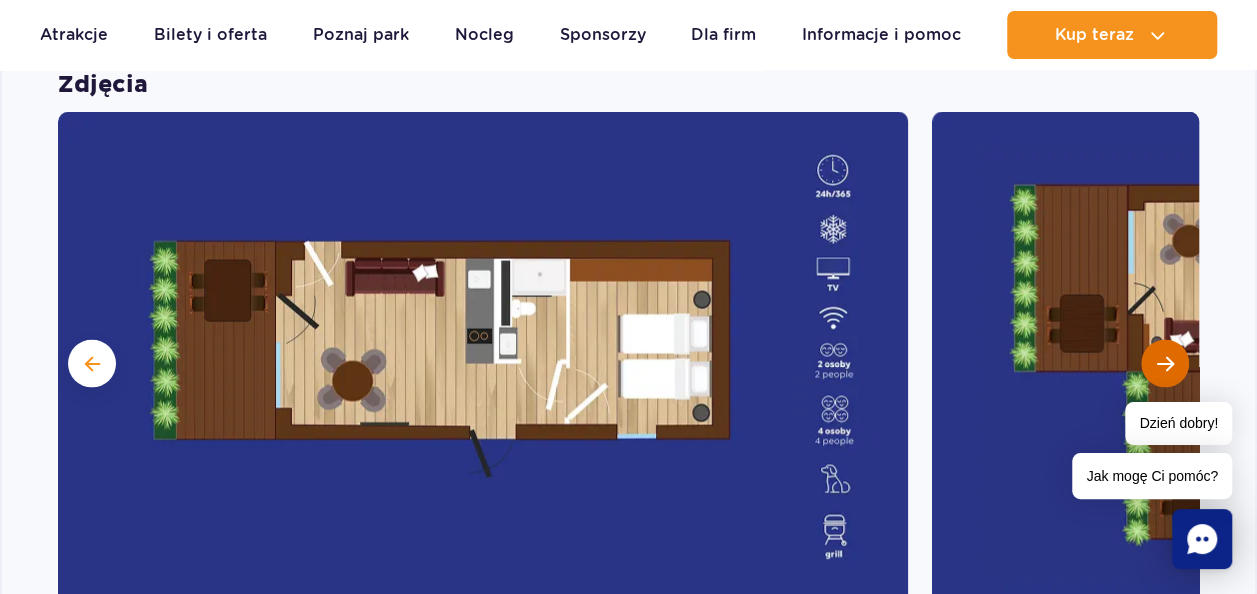 click at bounding box center (1165, 363) 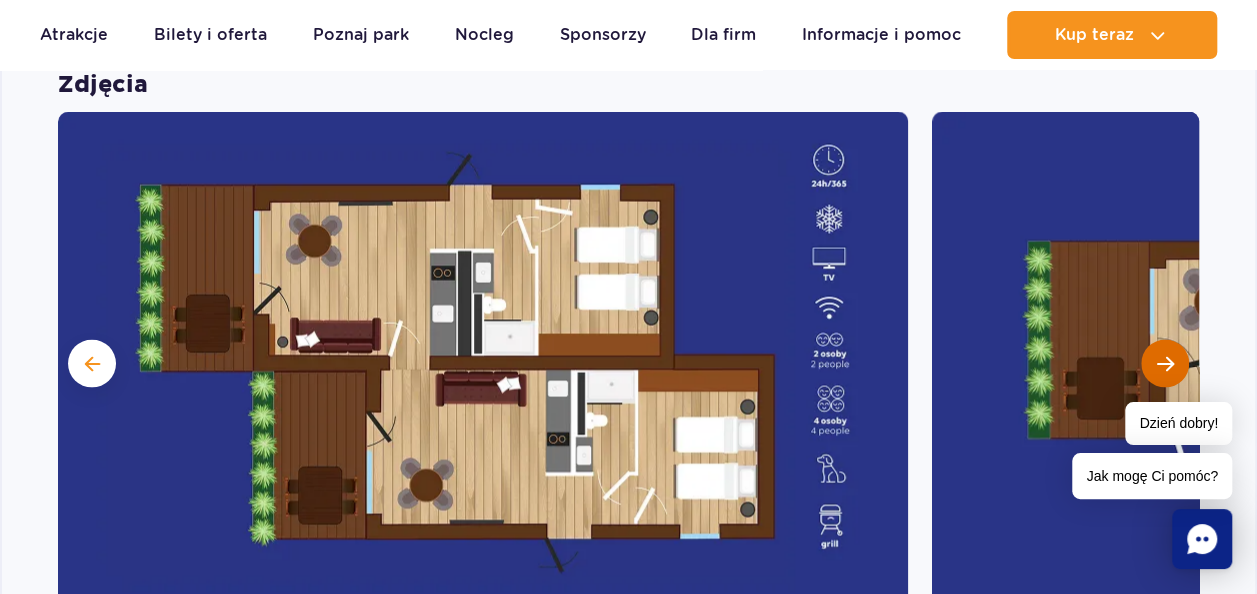click at bounding box center [1165, 363] 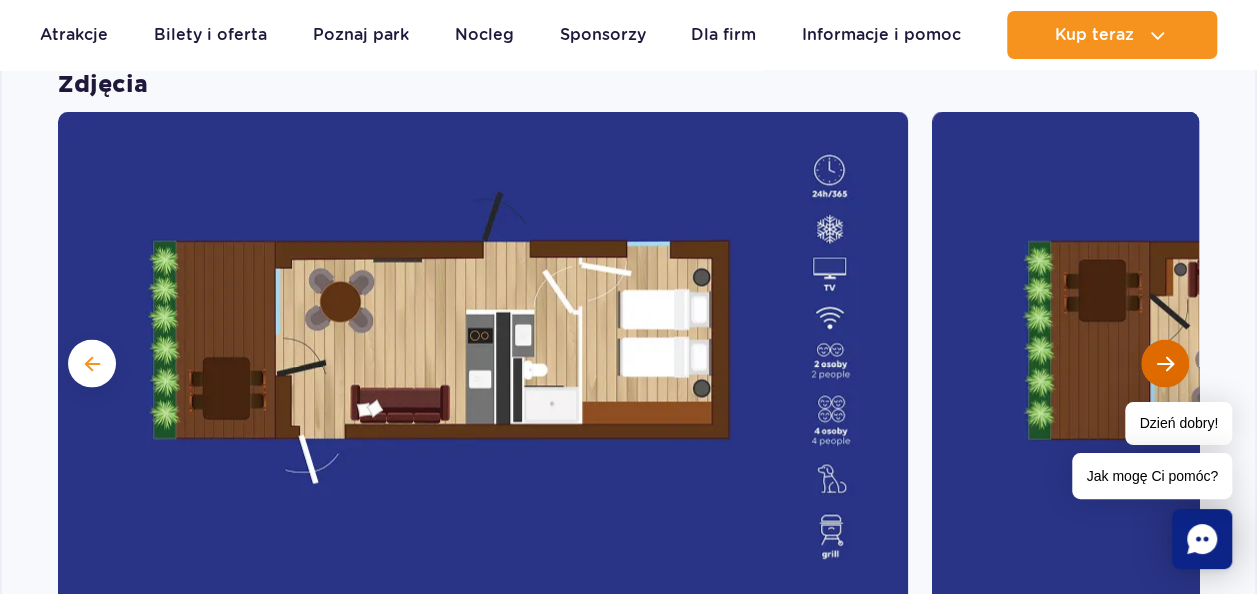 click at bounding box center (1165, 363) 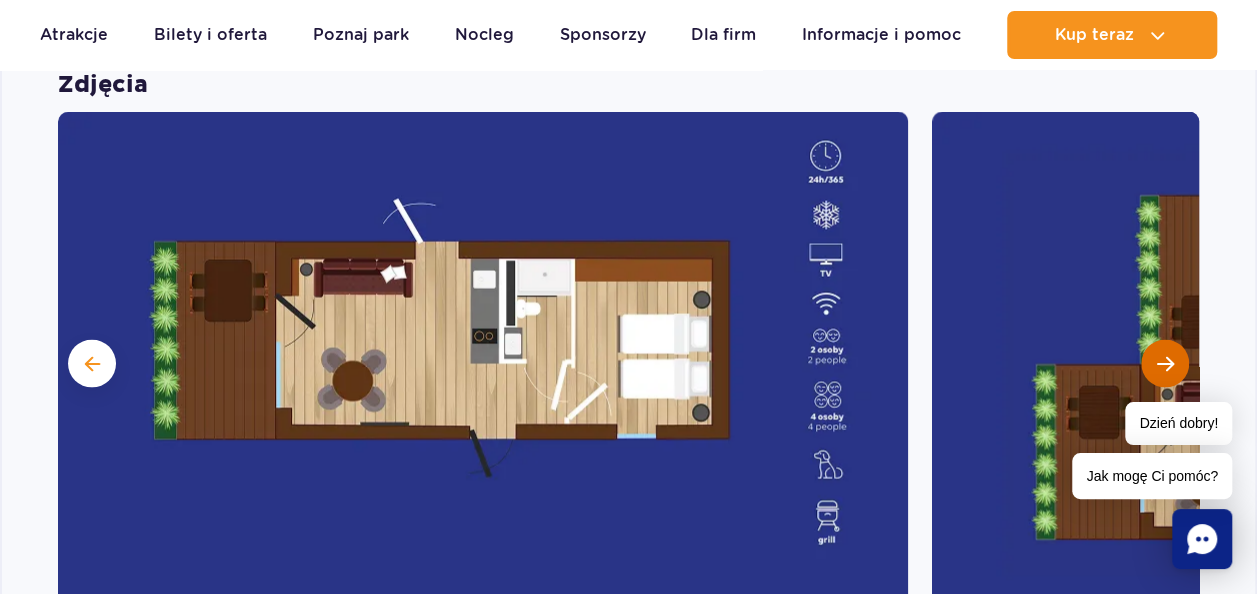 click at bounding box center [1165, 363] 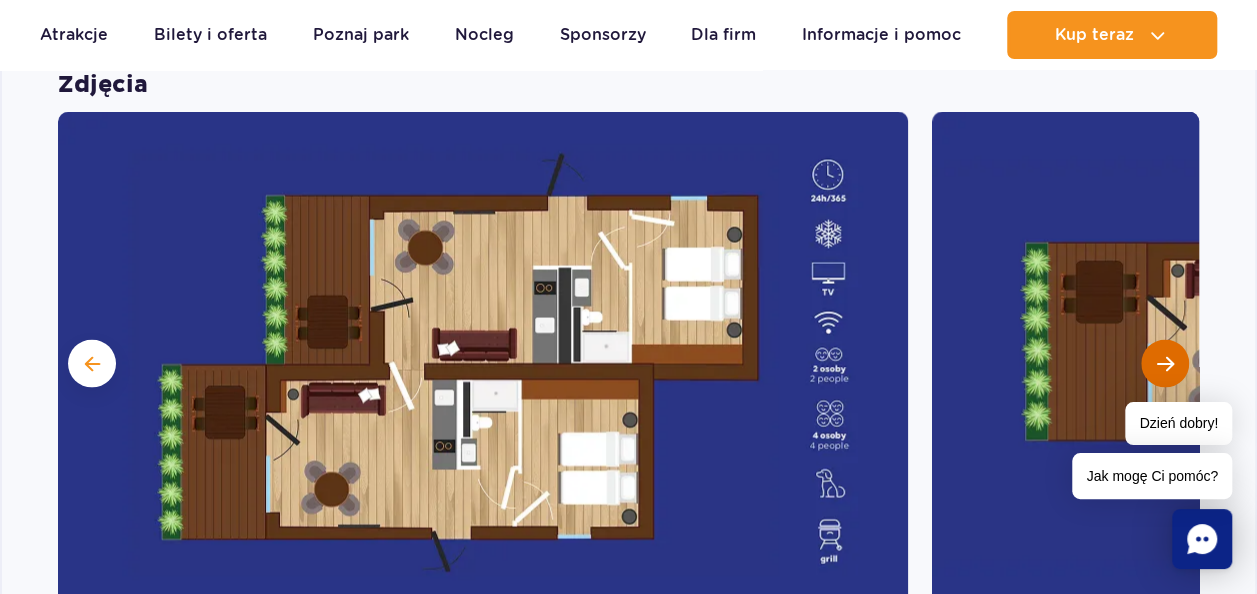 click at bounding box center [1165, 363] 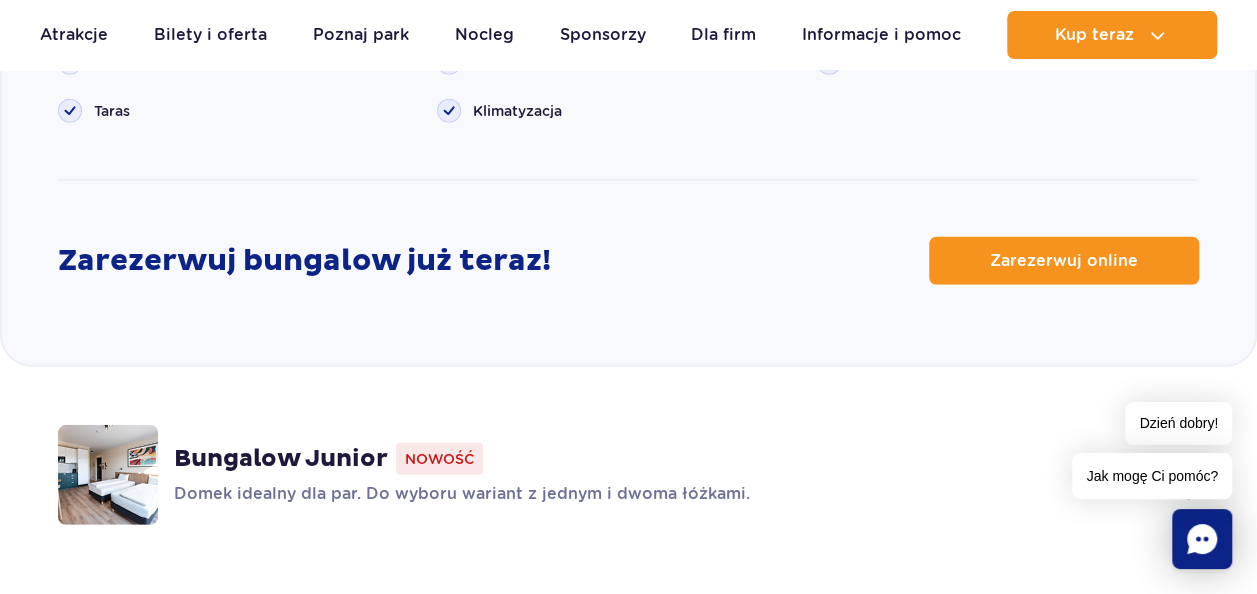 scroll, scrollTop: 2632, scrollLeft: 0, axis: vertical 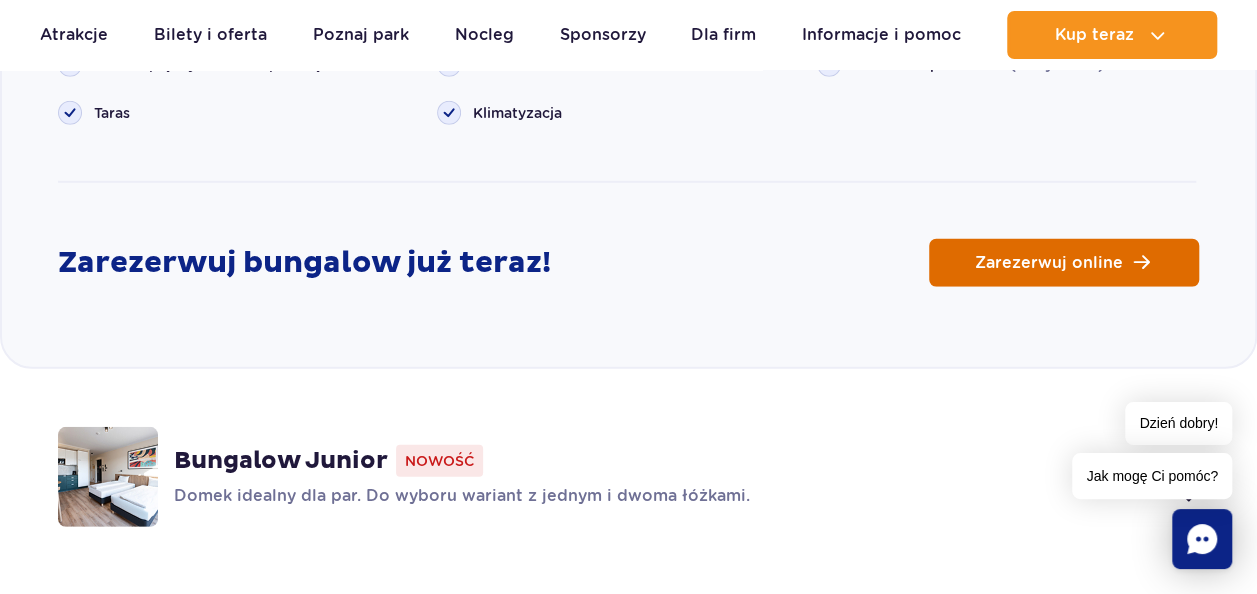 click on "Zarezerwuj online" at bounding box center [1064, 263] 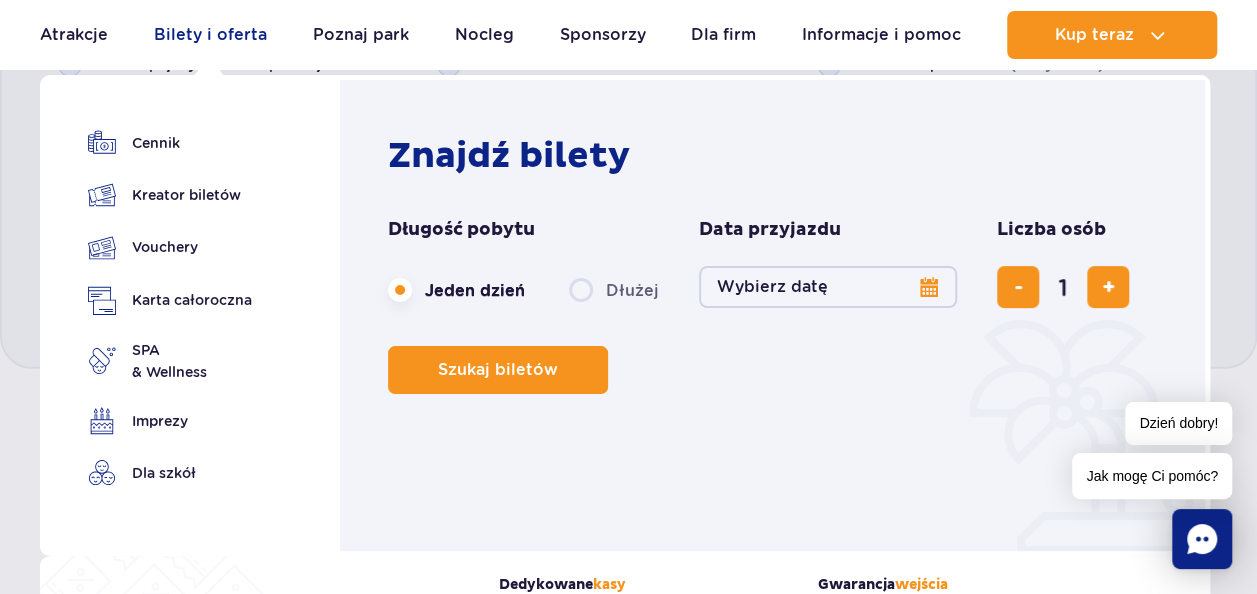 click on "Bilety i oferta" at bounding box center (210, 35) 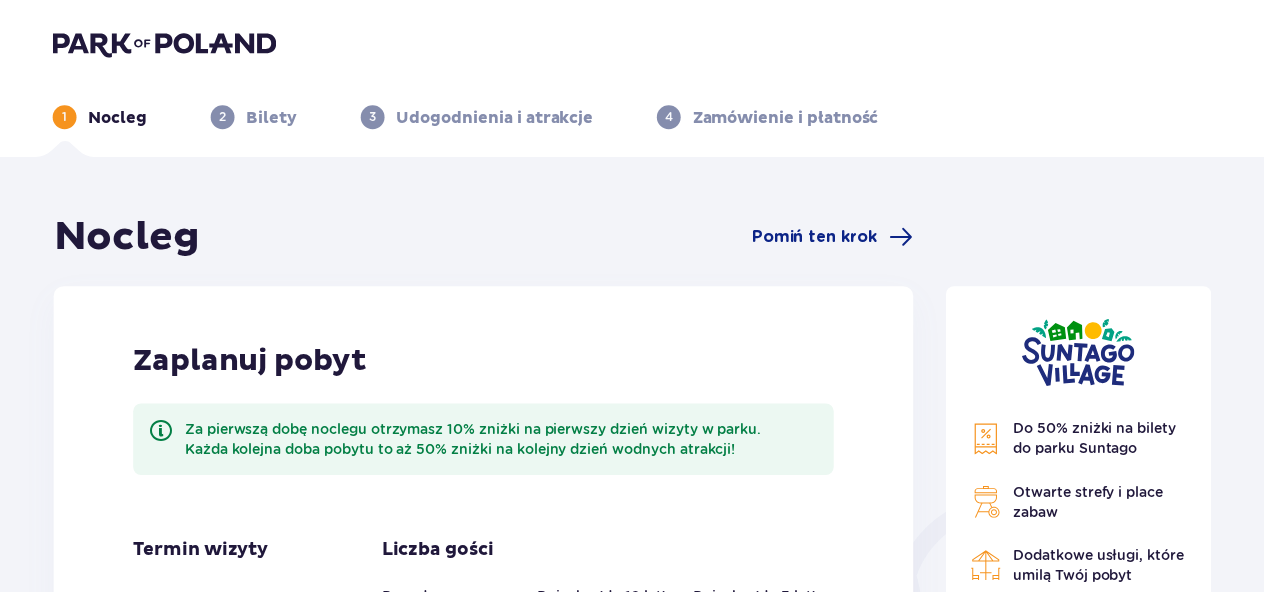 scroll, scrollTop: 0, scrollLeft: 0, axis: both 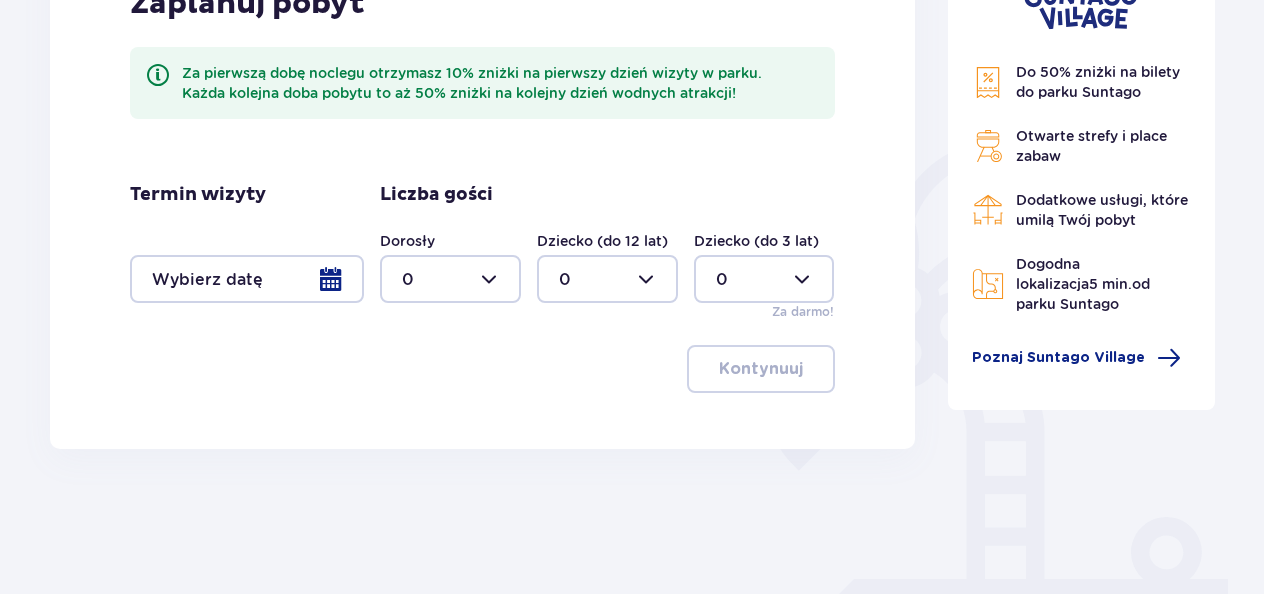 click at bounding box center (450, 279) 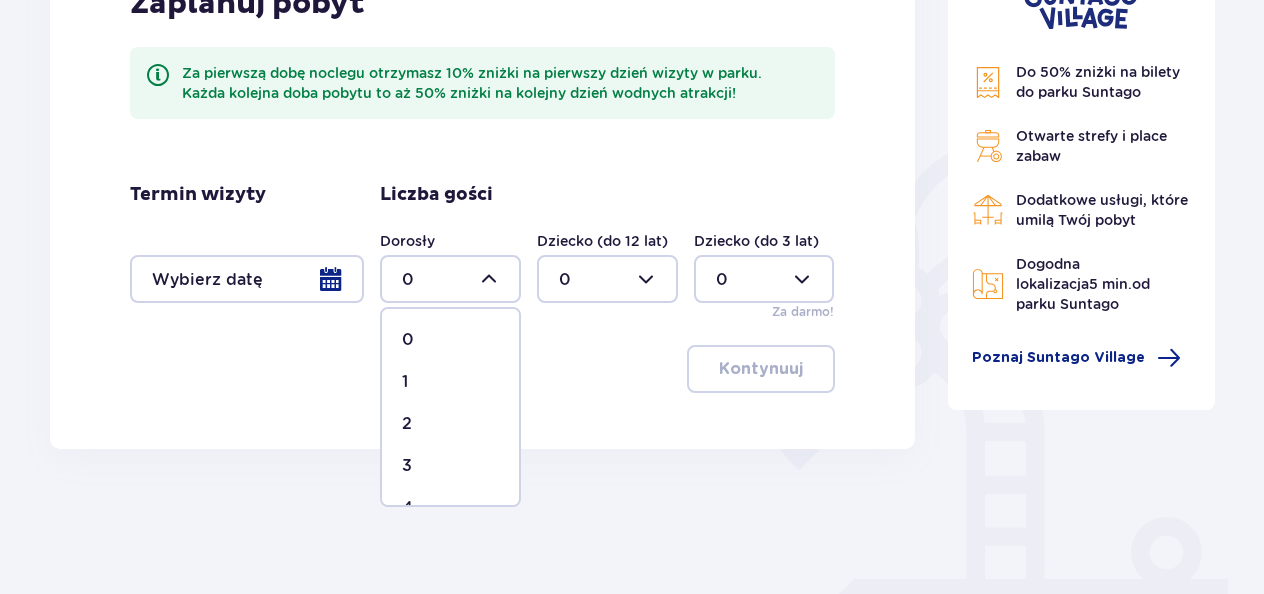 click on "2" at bounding box center [450, 424] 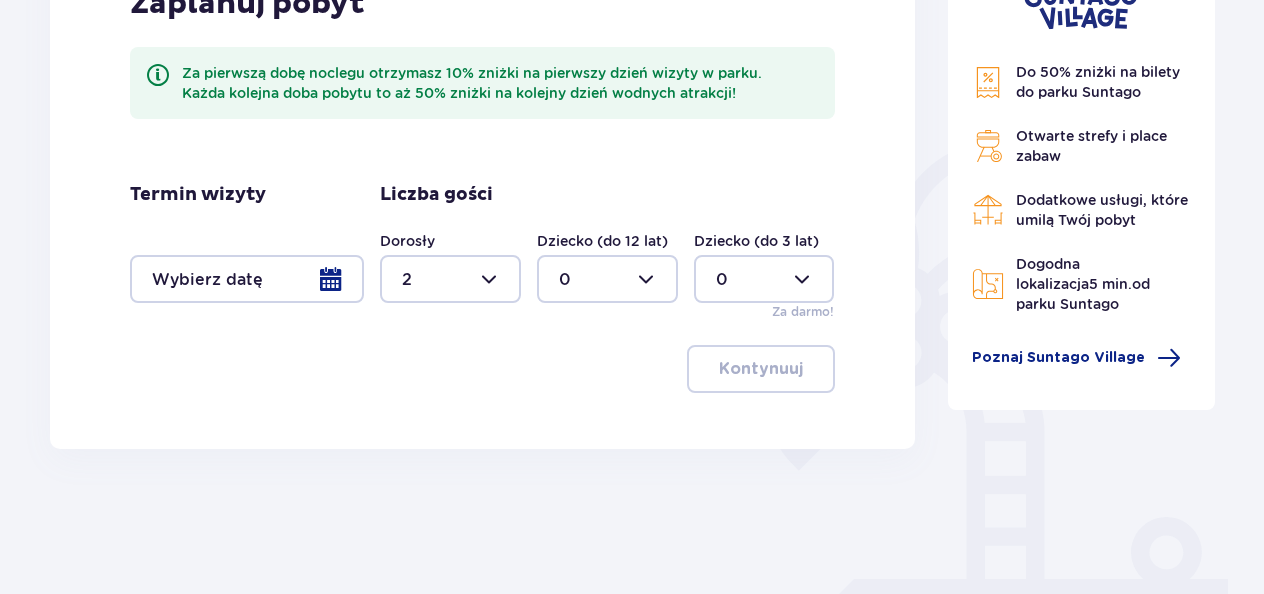 click at bounding box center [607, 279] 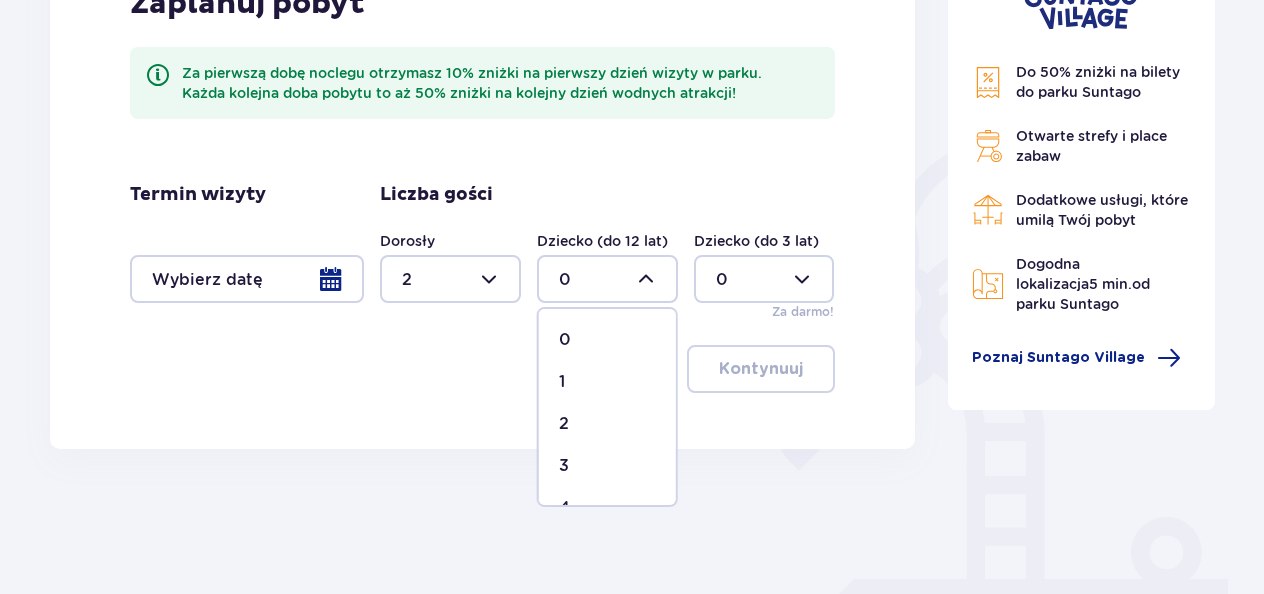 click on "2" at bounding box center [607, 424] 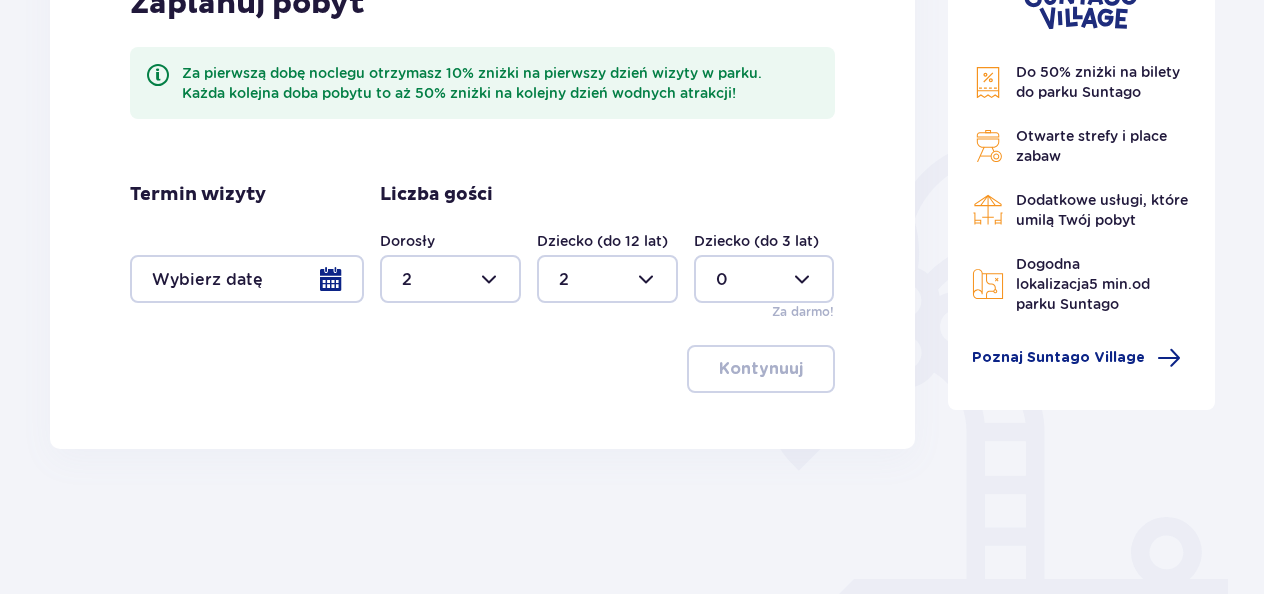 click at bounding box center [247, 279] 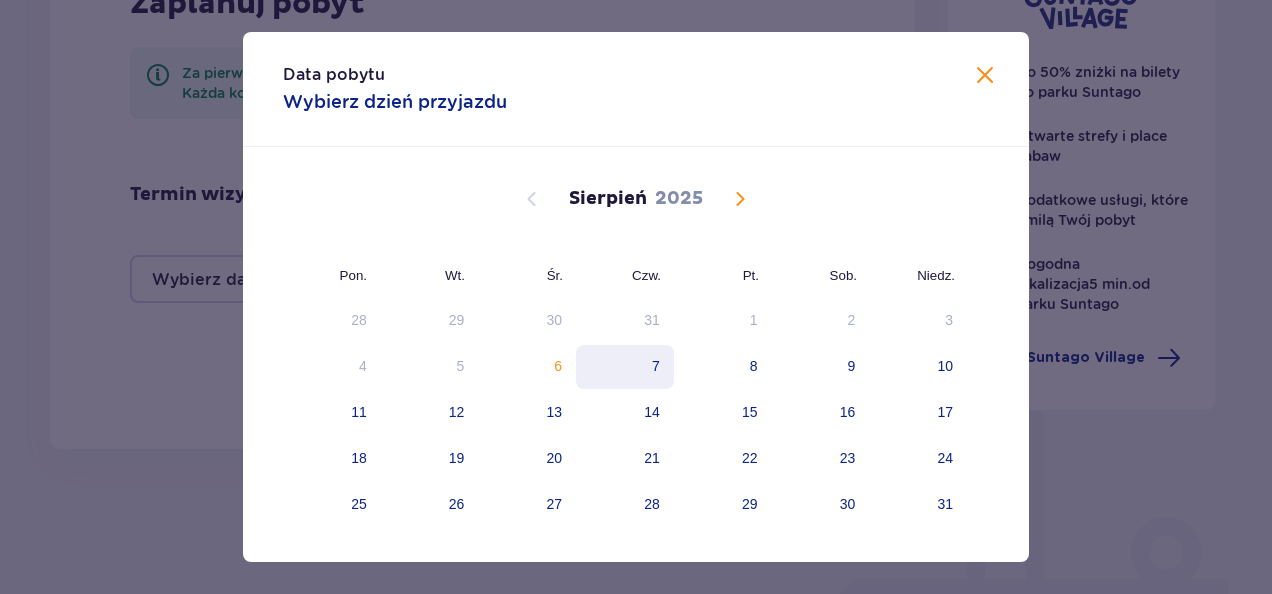 click on "7" at bounding box center [625, 367] 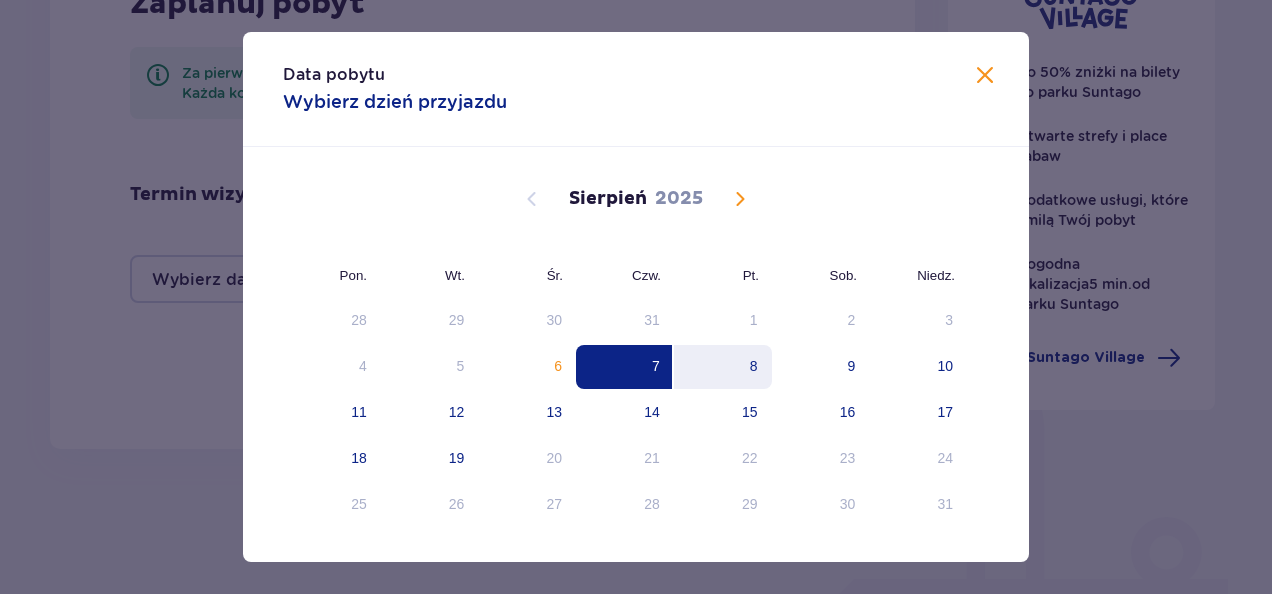 click on "8" at bounding box center (754, 366) 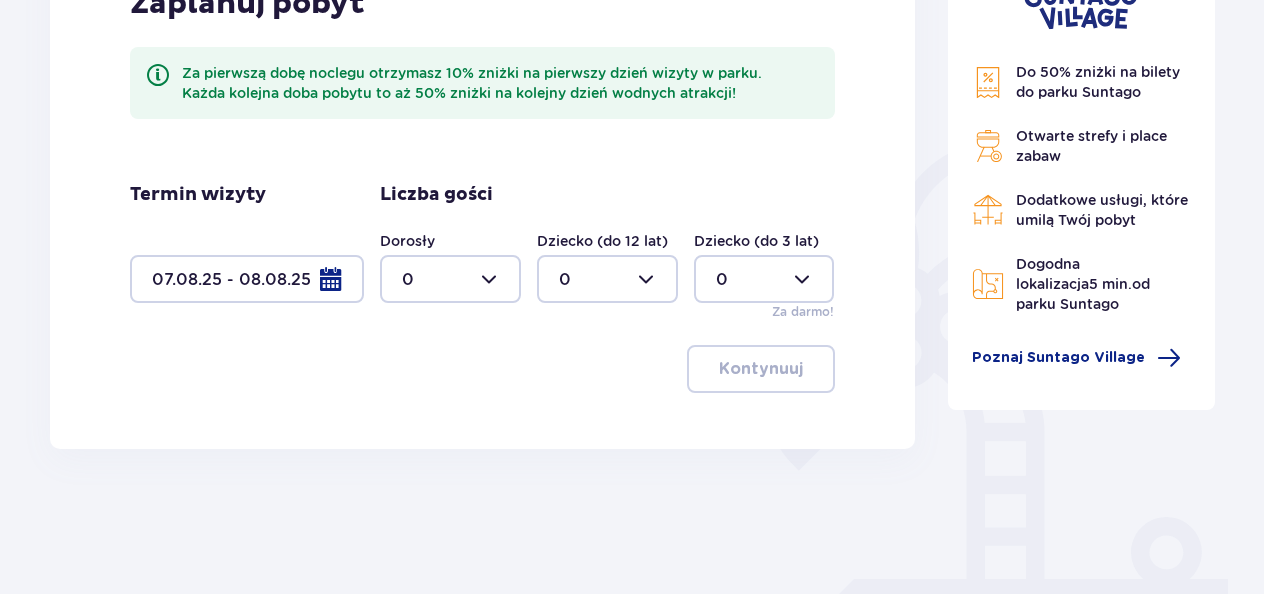 click at bounding box center (450, 279) 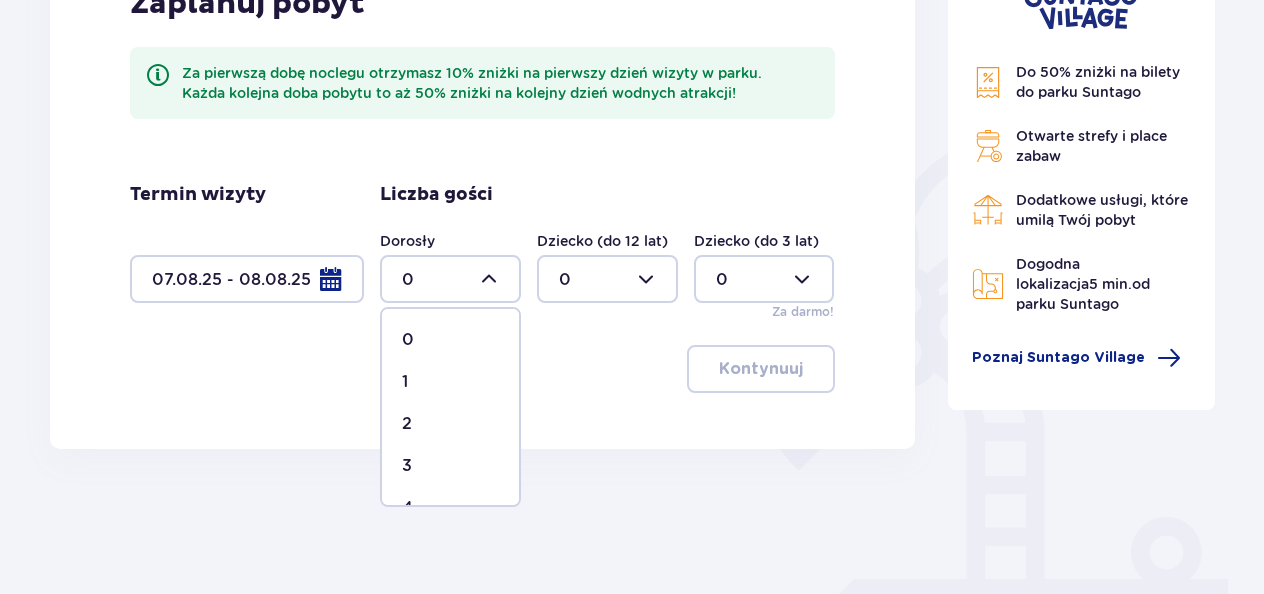 click on "2" at bounding box center [450, 424] 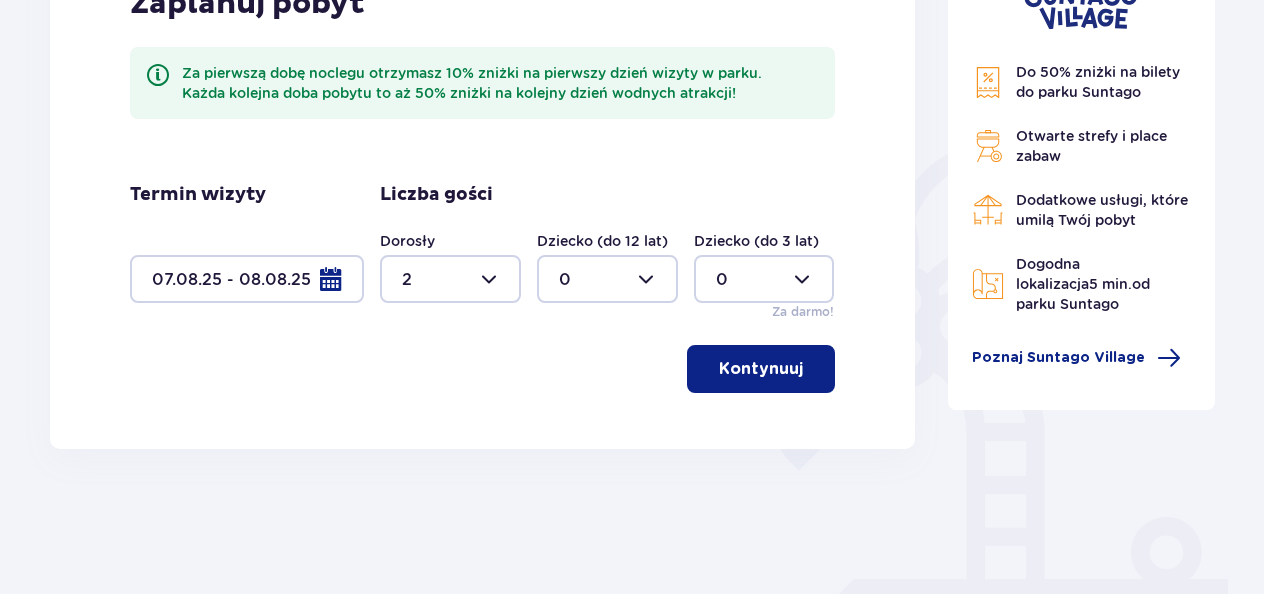 click at bounding box center (607, 279) 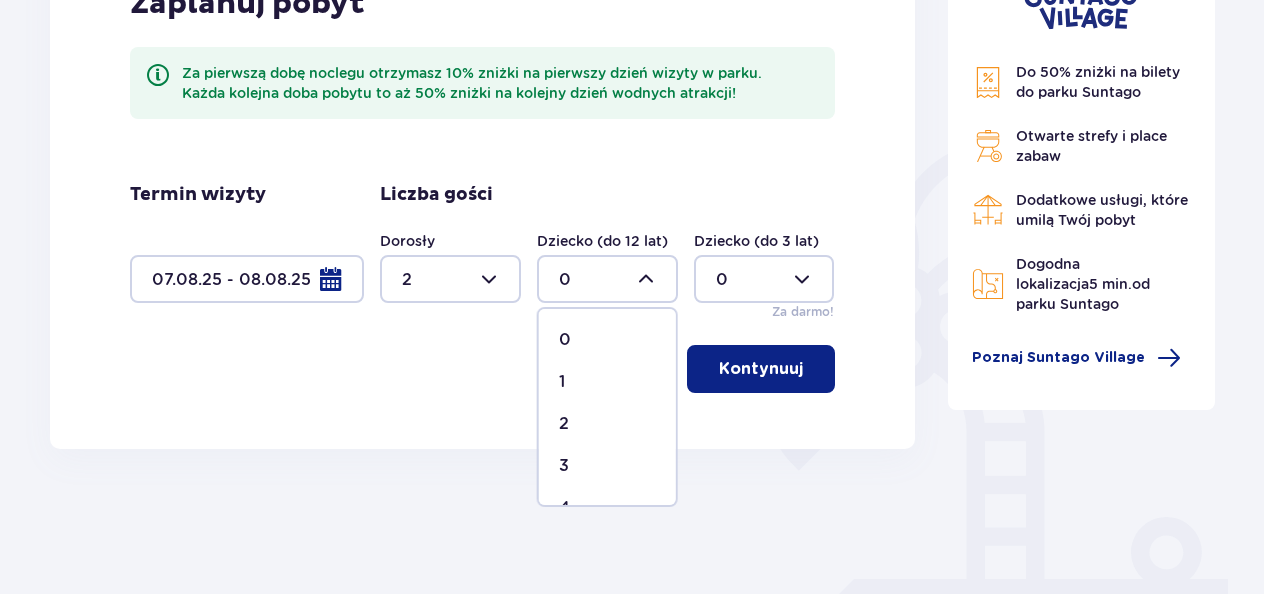 click on "2" at bounding box center [564, 424] 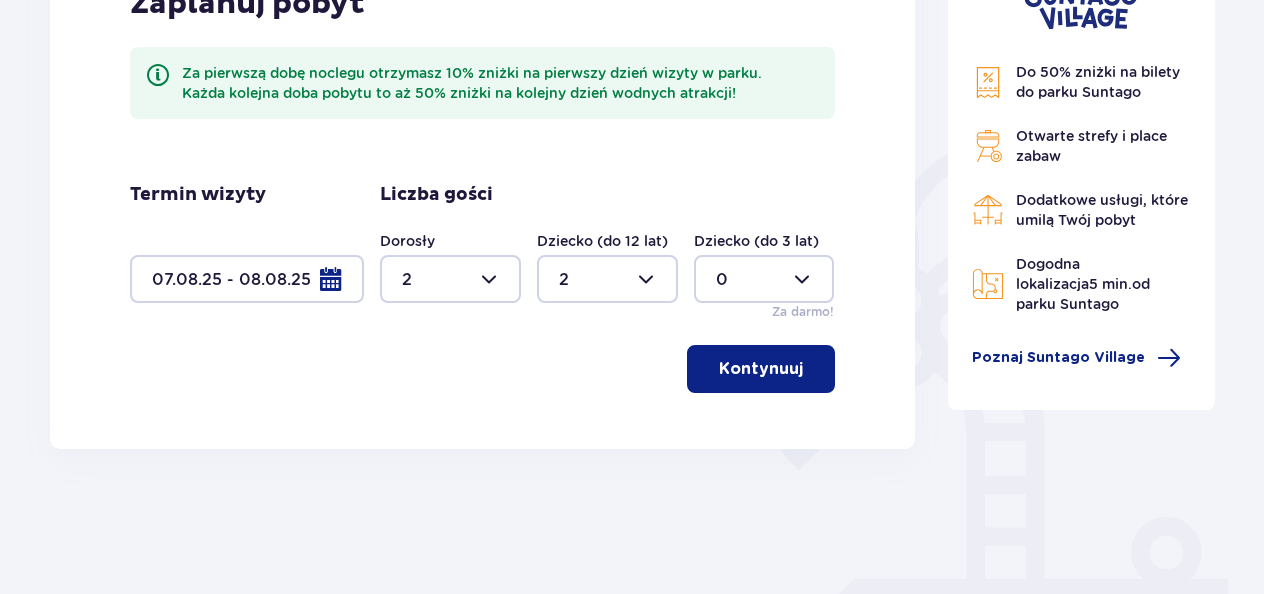 click on "Kontynuuj" at bounding box center (761, 369) 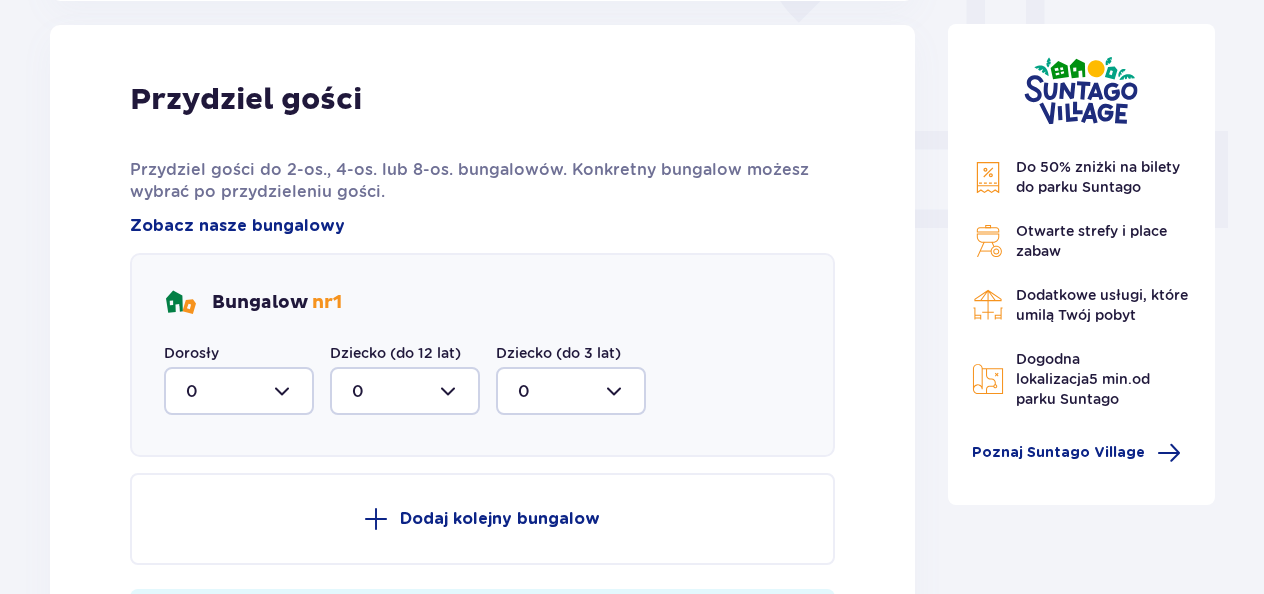 scroll, scrollTop: 806, scrollLeft: 0, axis: vertical 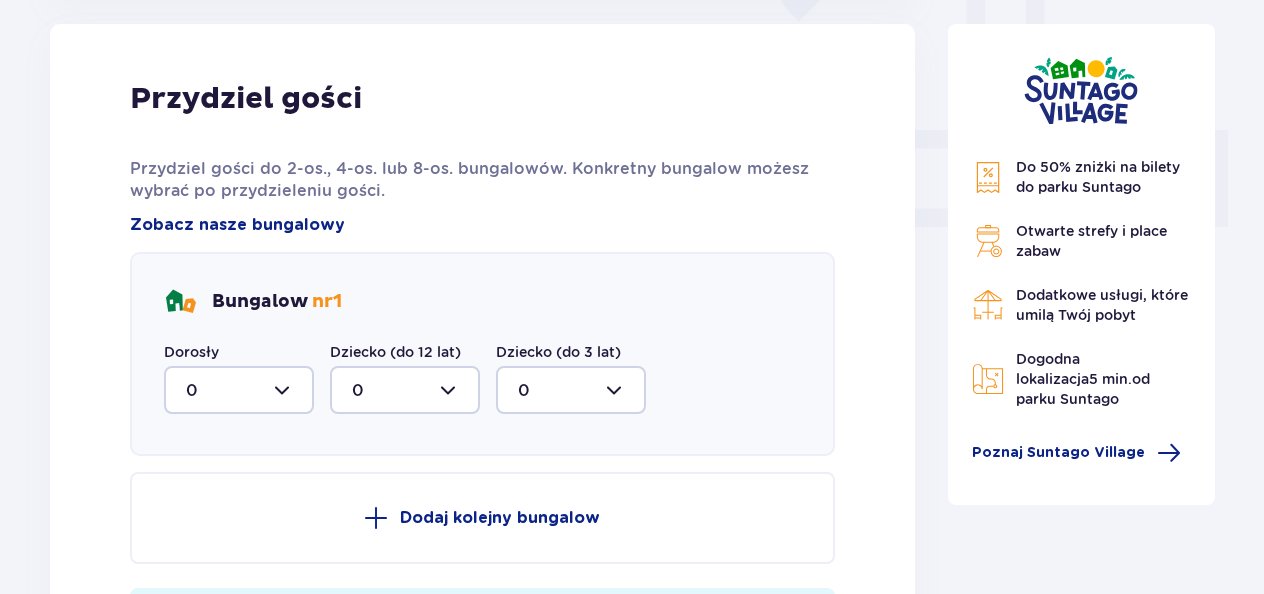 click at bounding box center (239, 390) 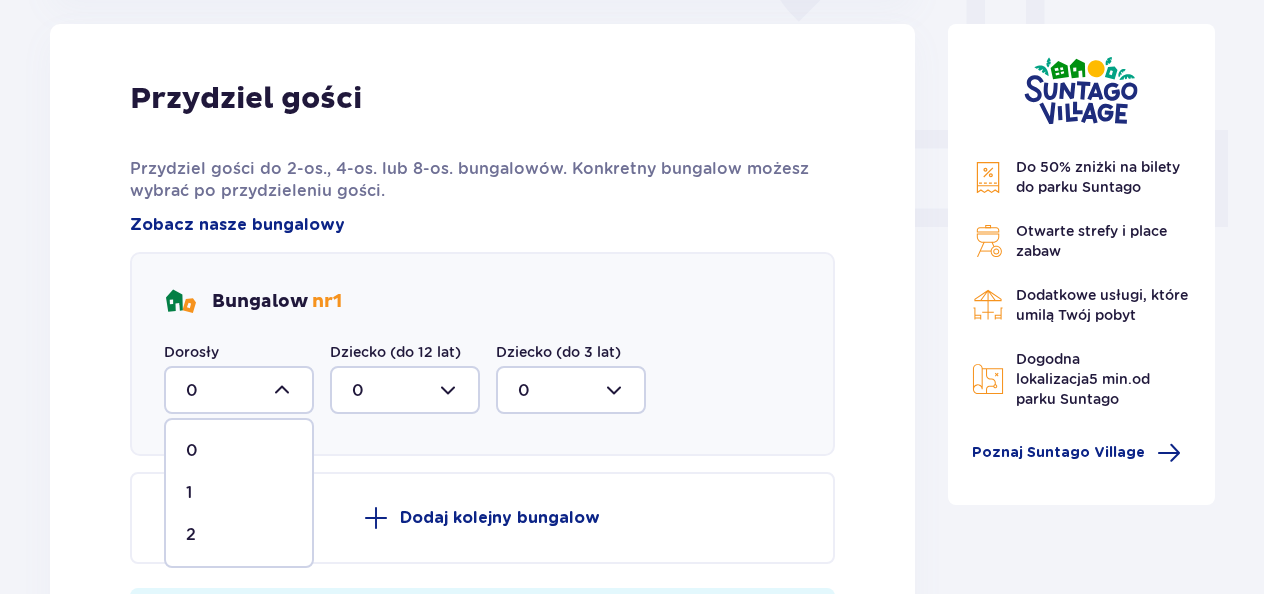 click on "2" at bounding box center [239, 535] 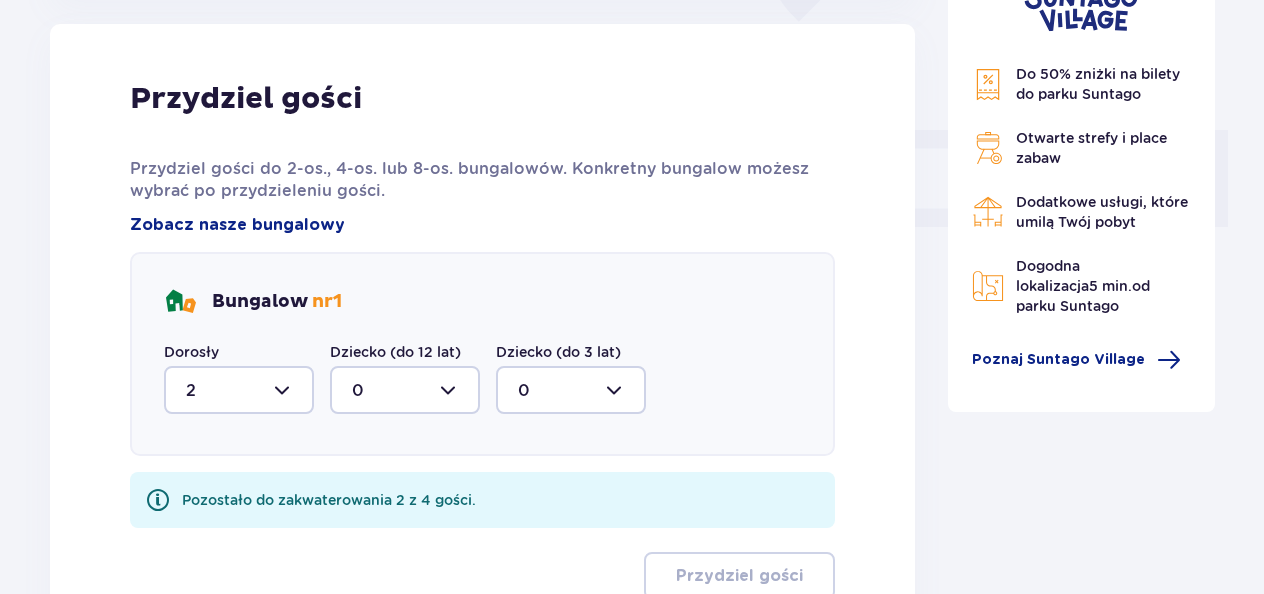 click at bounding box center (405, 390) 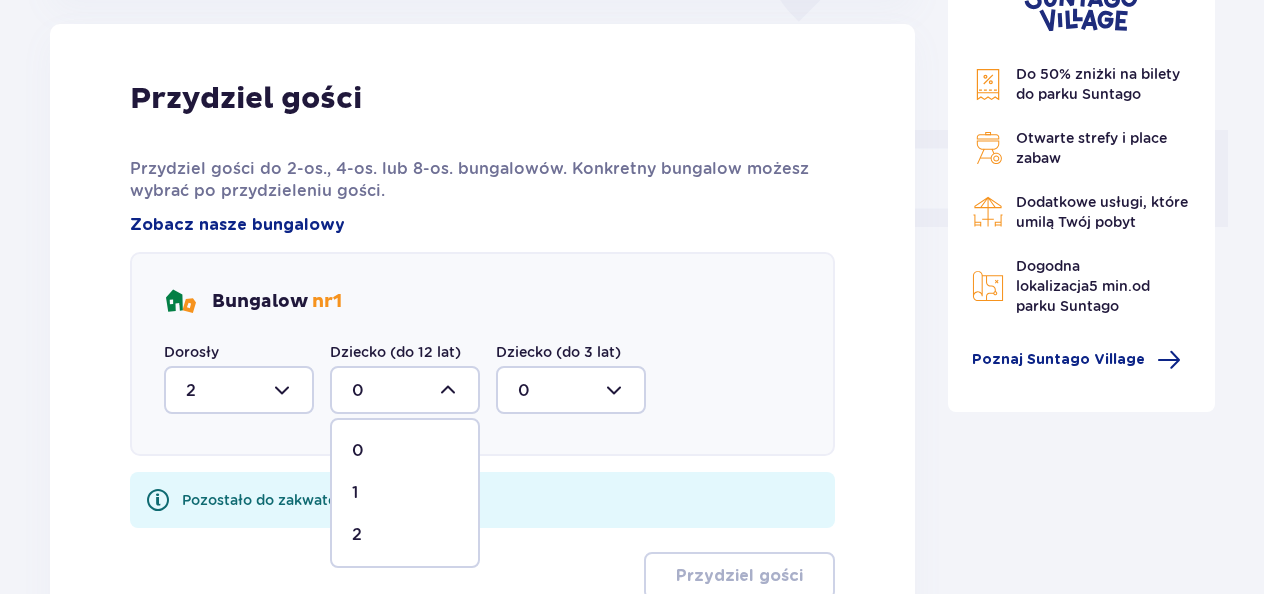 click on "2" at bounding box center (405, 535) 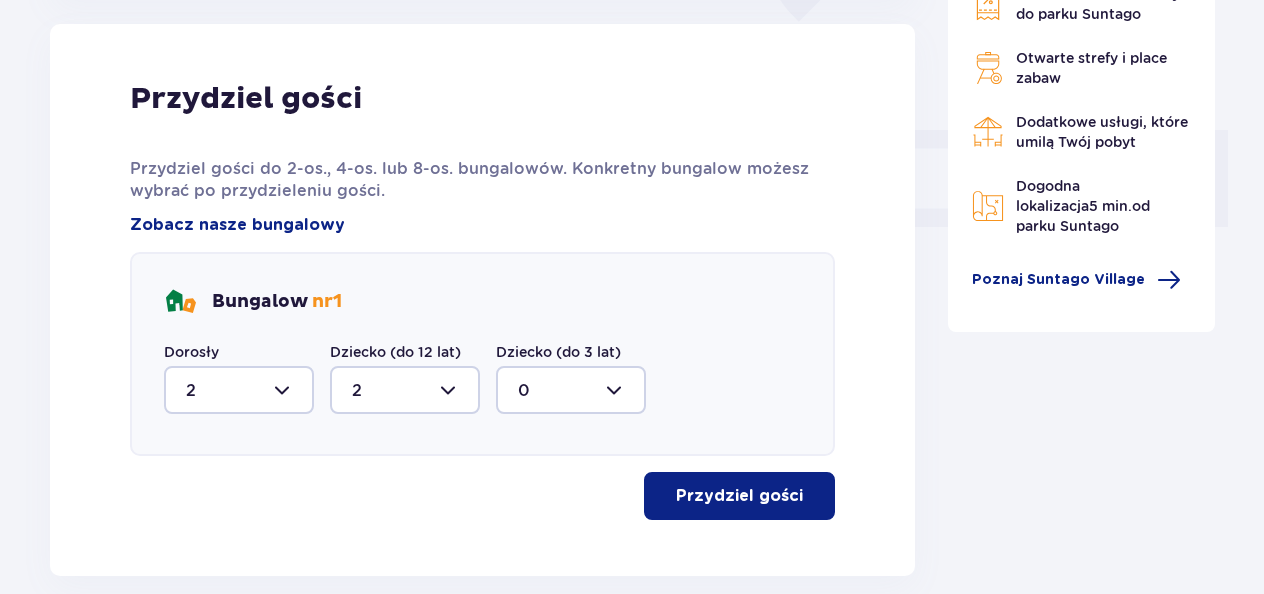 scroll, scrollTop: 908, scrollLeft: 0, axis: vertical 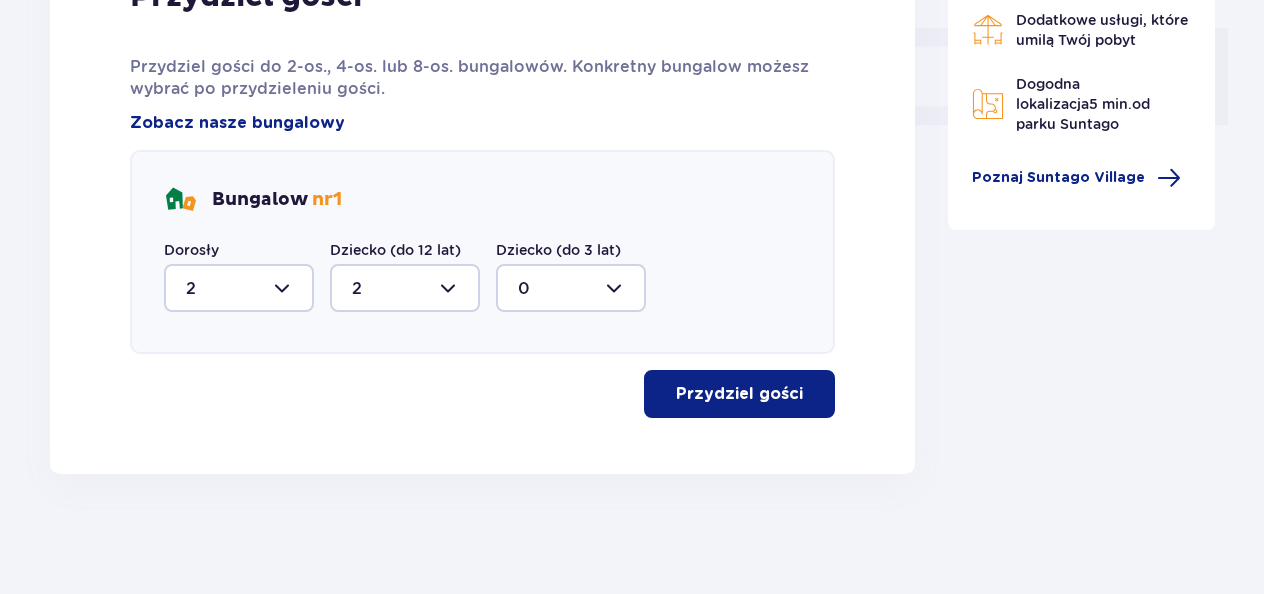 click on "Przydziel gości" at bounding box center [739, 394] 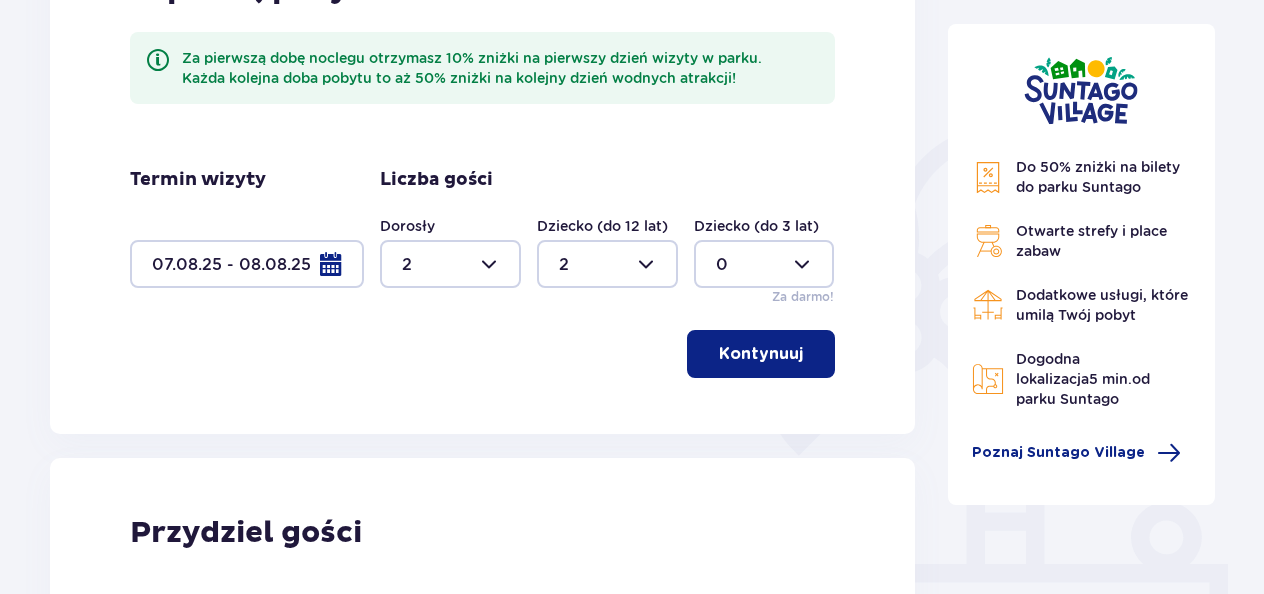 scroll, scrollTop: 373, scrollLeft: 0, axis: vertical 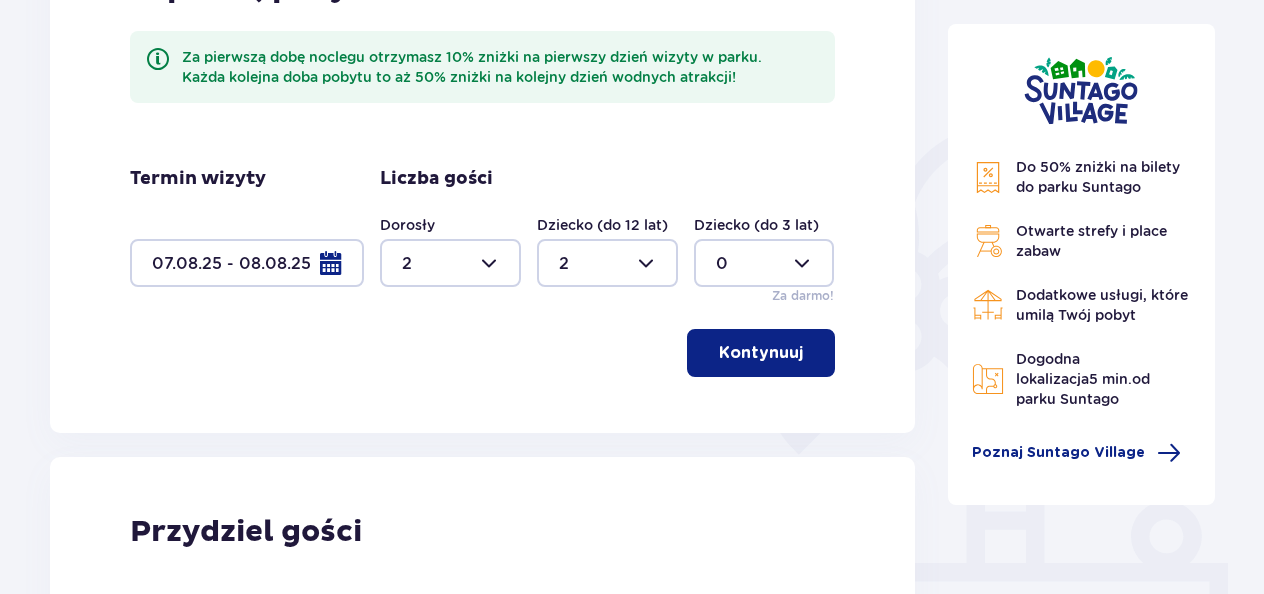 click at bounding box center [247, 263] 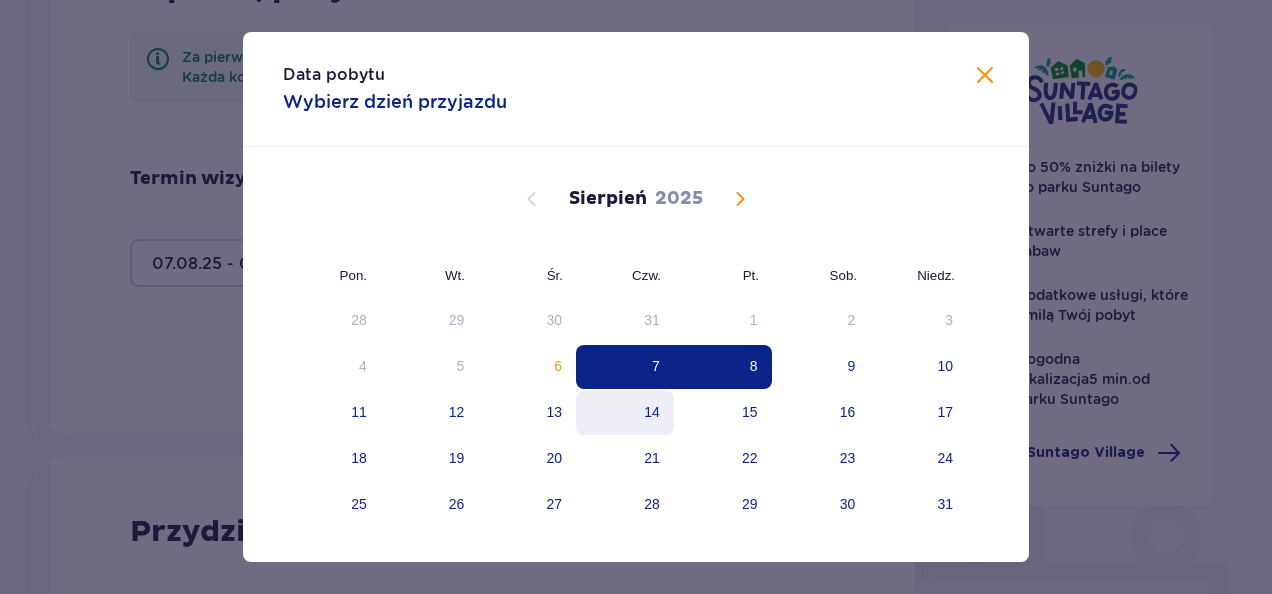 click on "14" at bounding box center [625, 413] 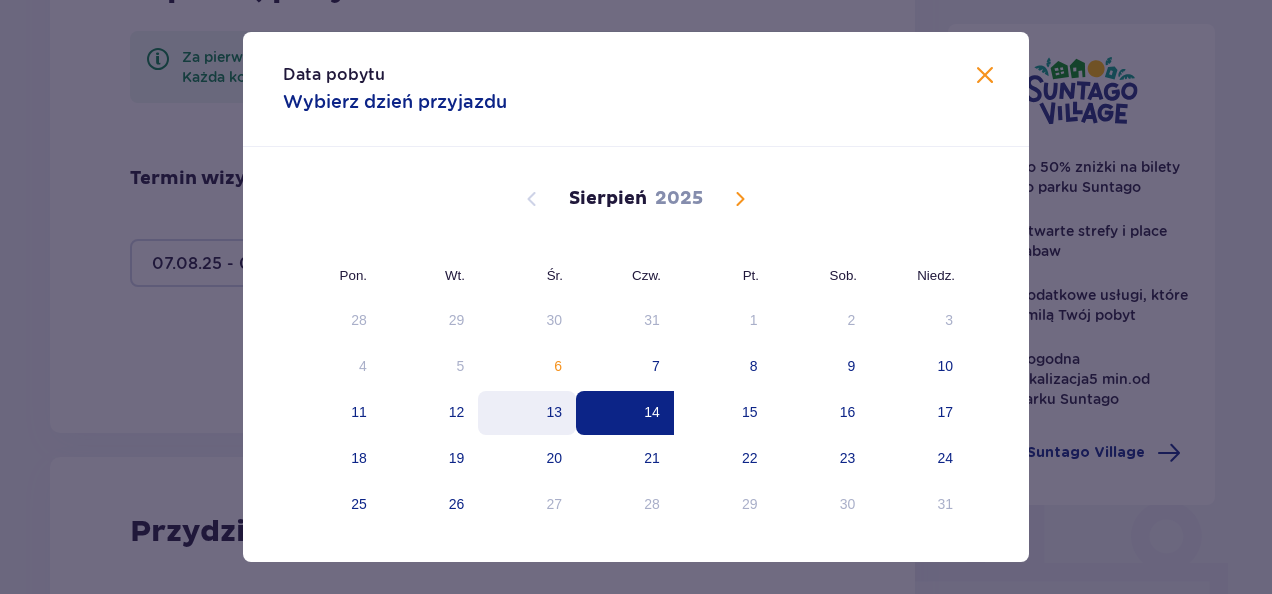 click on "13" at bounding box center (527, 413) 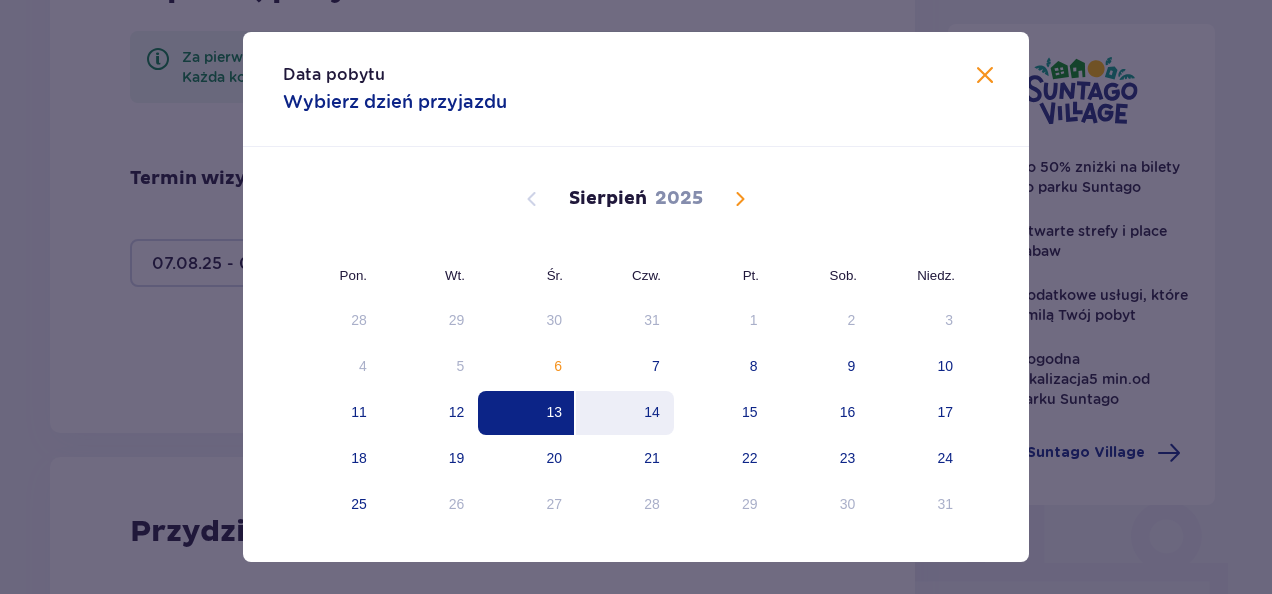click on "14" at bounding box center [625, 413] 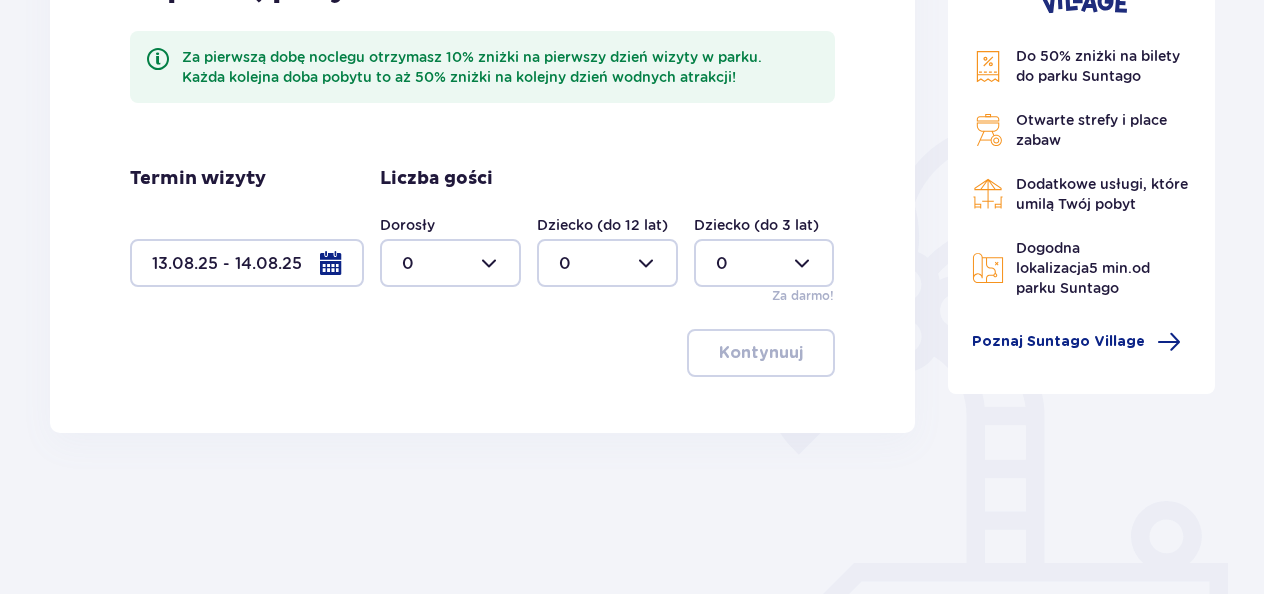 click at bounding box center [450, 263] 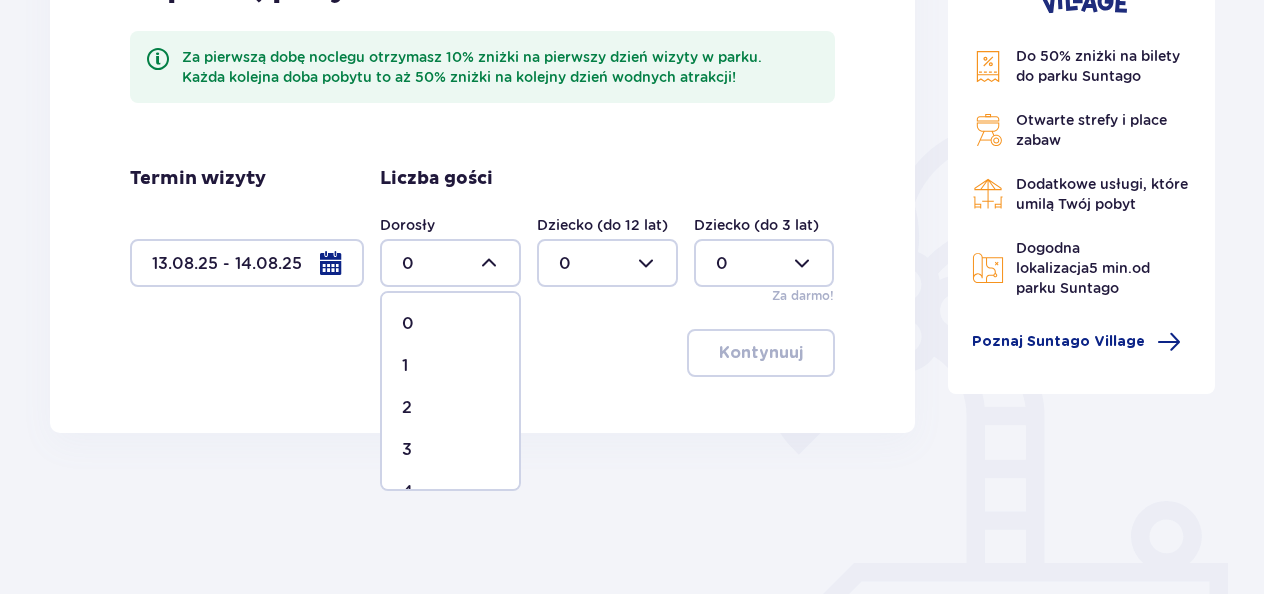 click on "2" at bounding box center (450, 408) 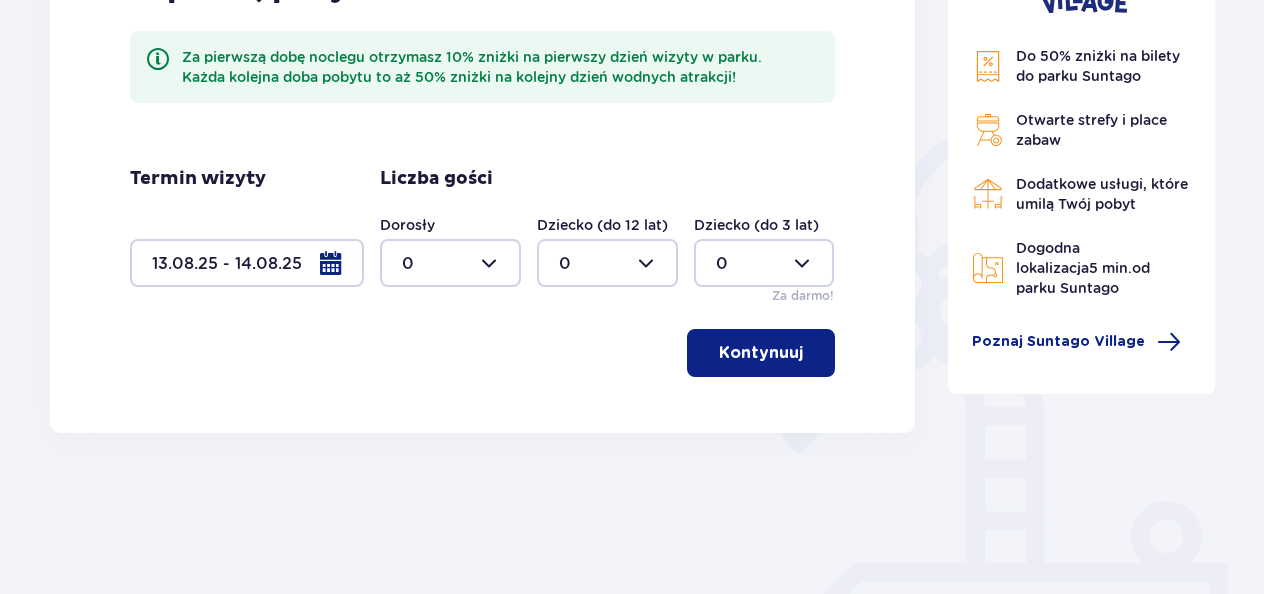 type on "2" 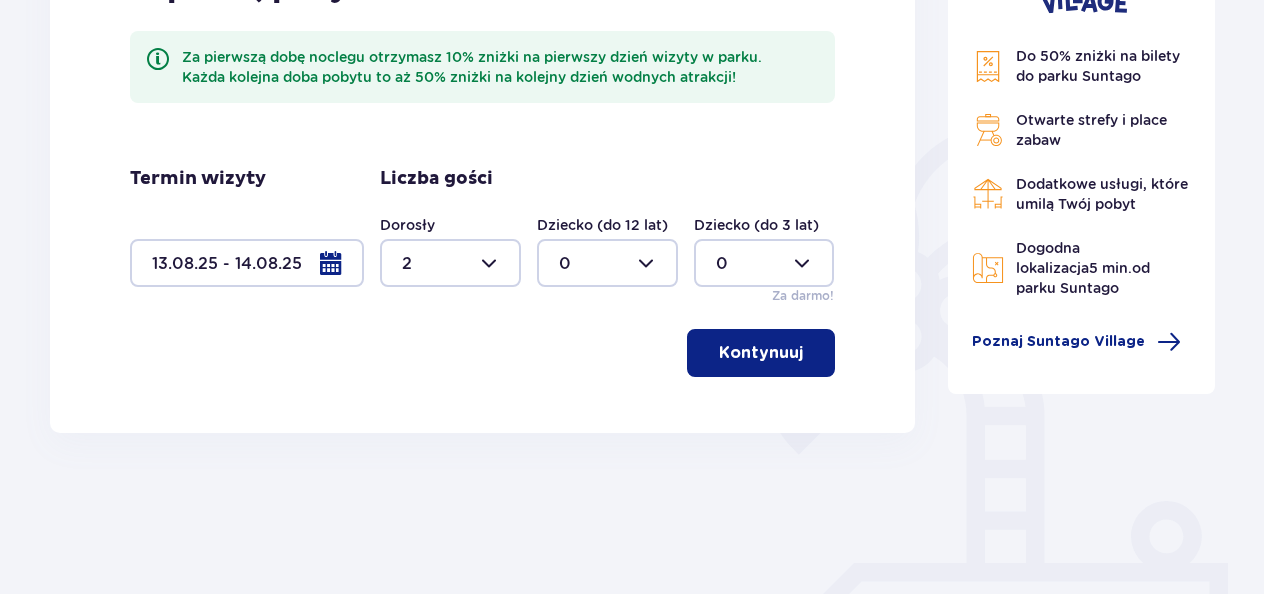 click at bounding box center (607, 263) 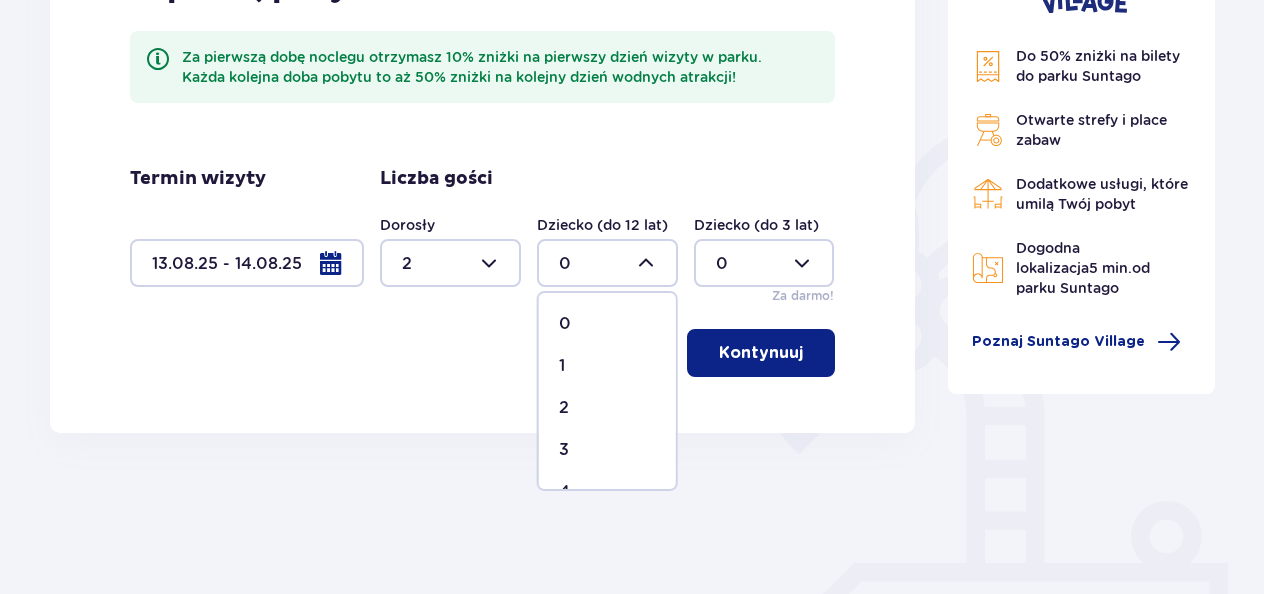 click on "2" at bounding box center [607, 408] 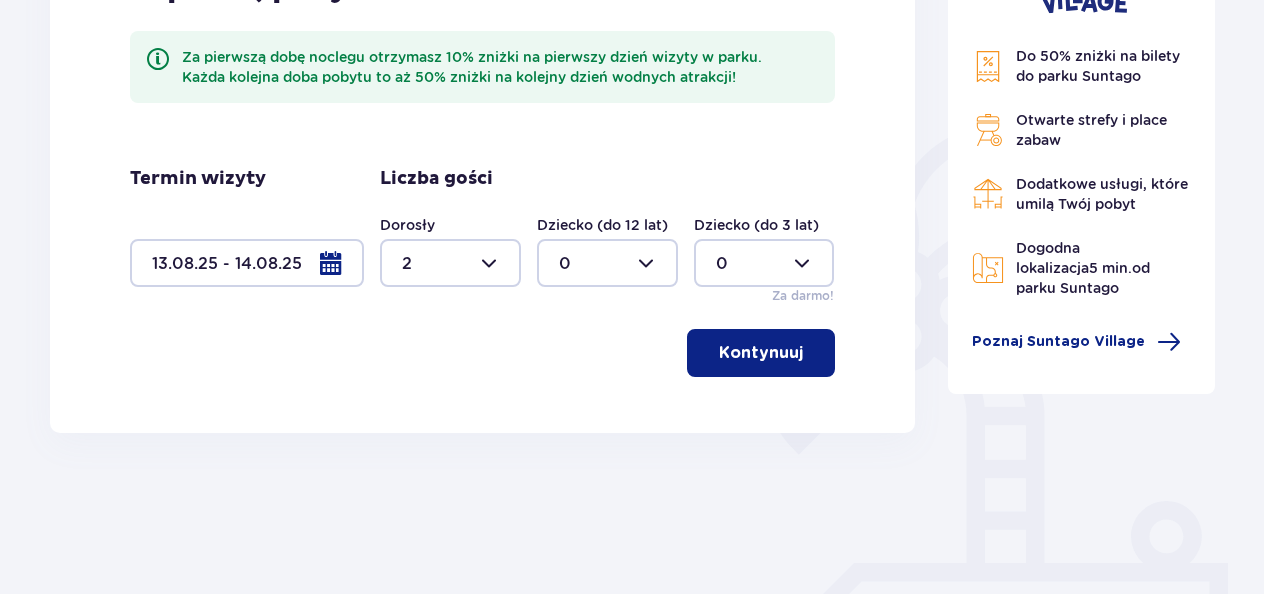 type on "2" 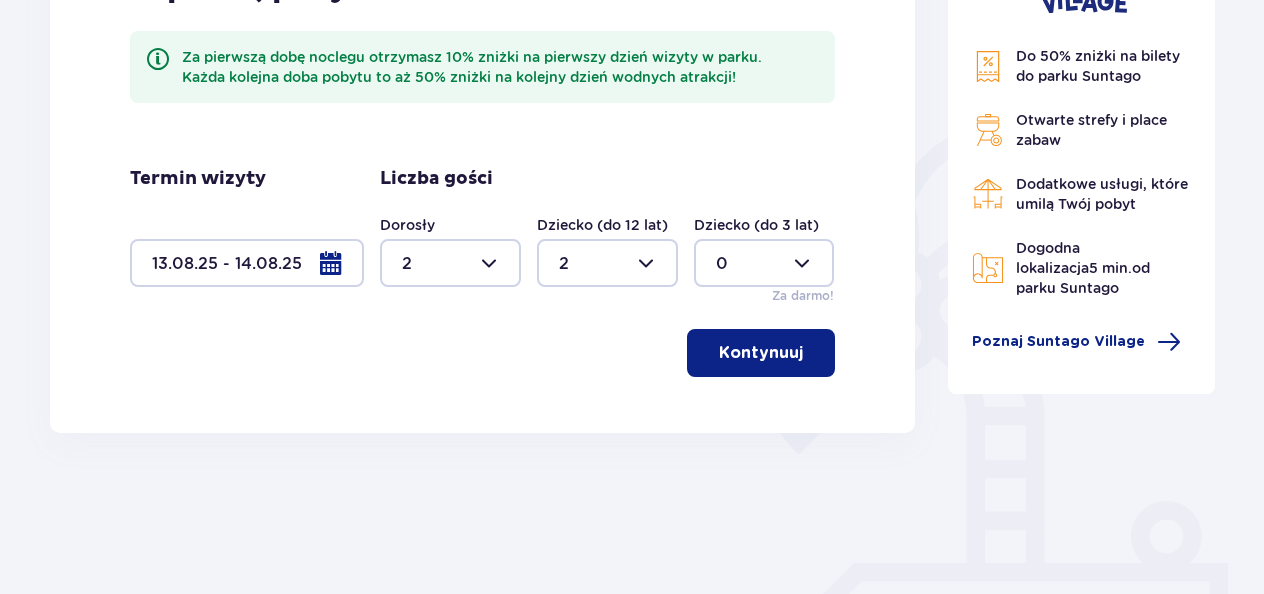 click on "Kontynuuj" at bounding box center [761, 353] 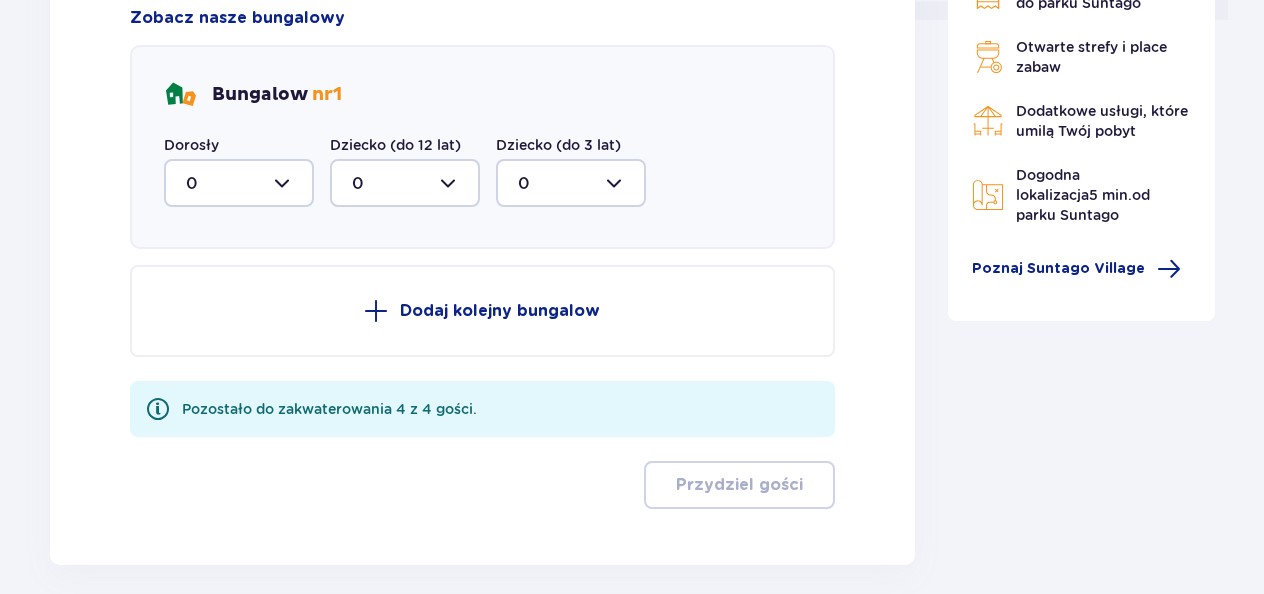 scroll, scrollTop: 1015, scrollLeft: 0, axis: vertical 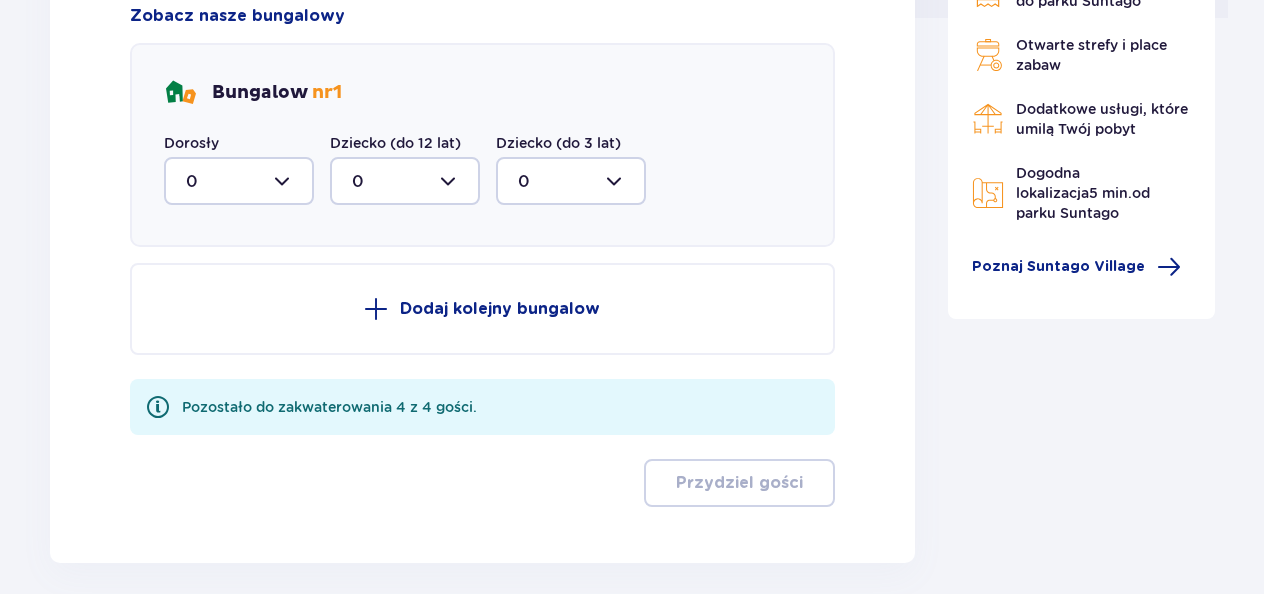 click at bounding box center (239, 181) 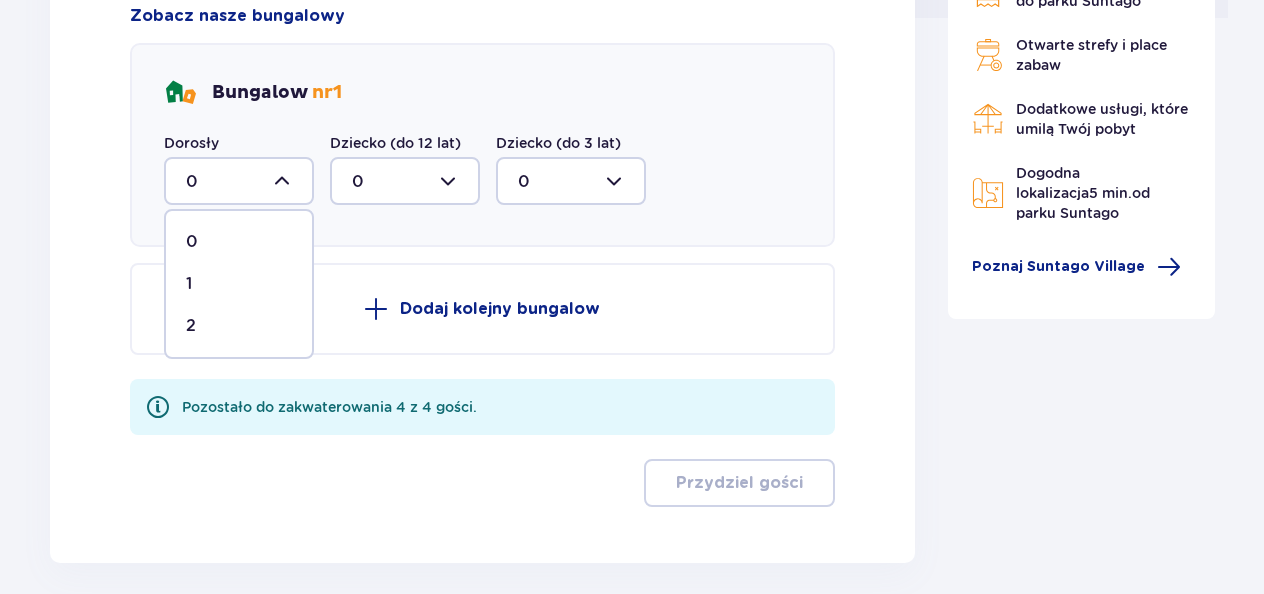 click on "2" at bounding box center (239, 326) 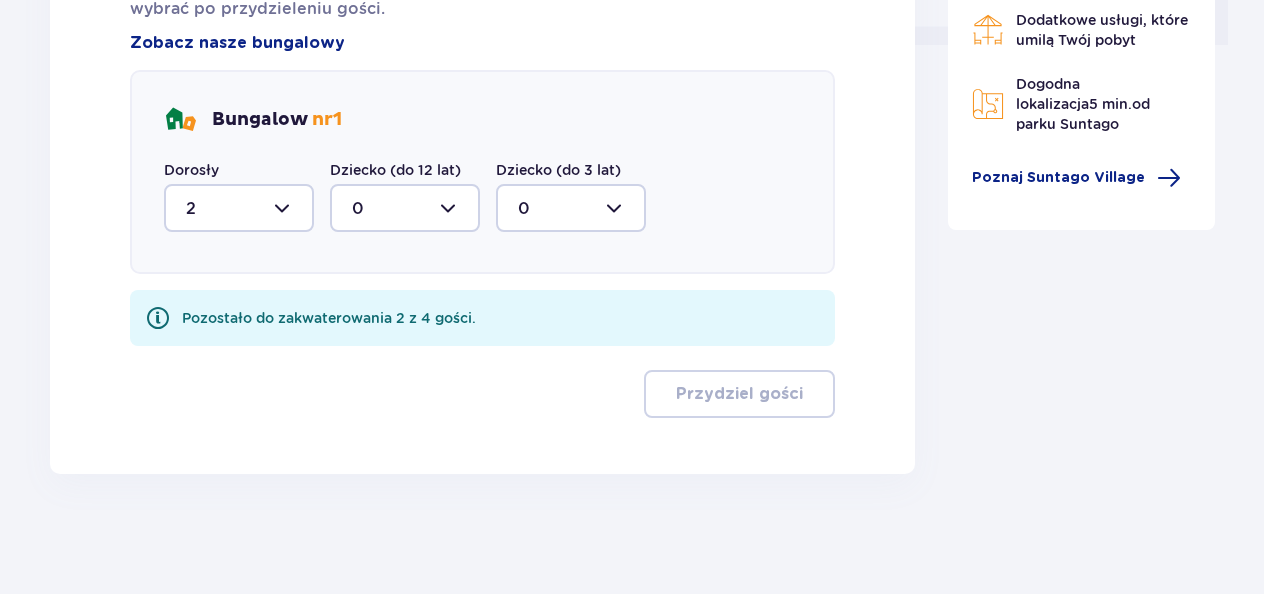 scroll, scrollTop: 988, scrollLeft: 0, axis: vertical 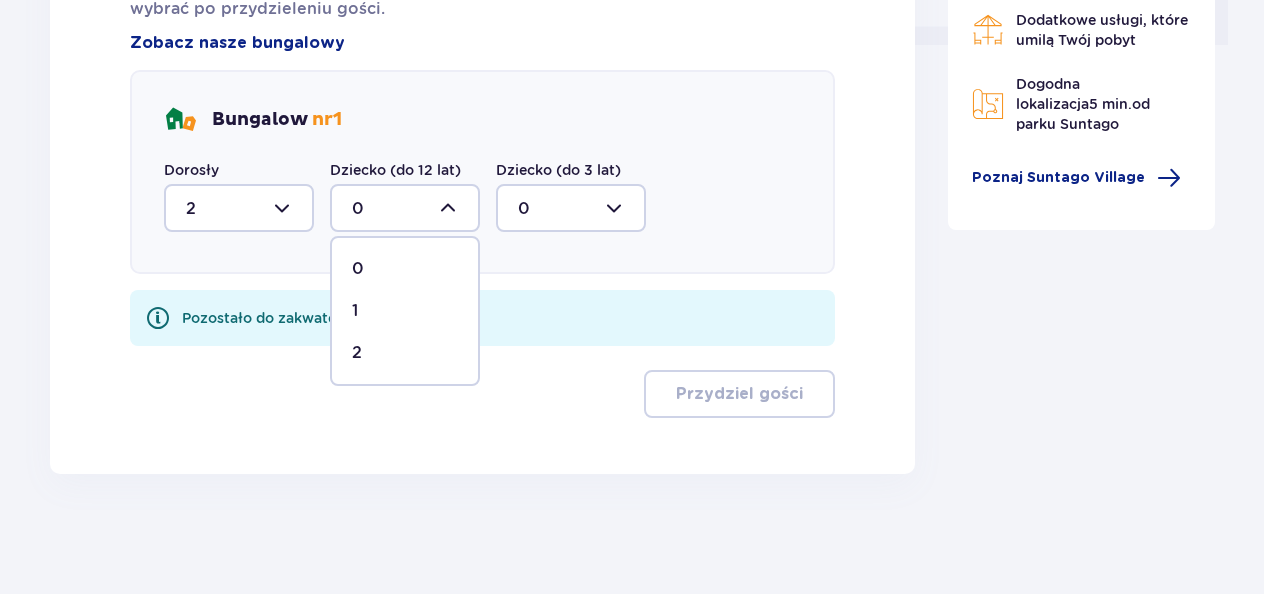 click on "2" at bounding box center (357, 353) 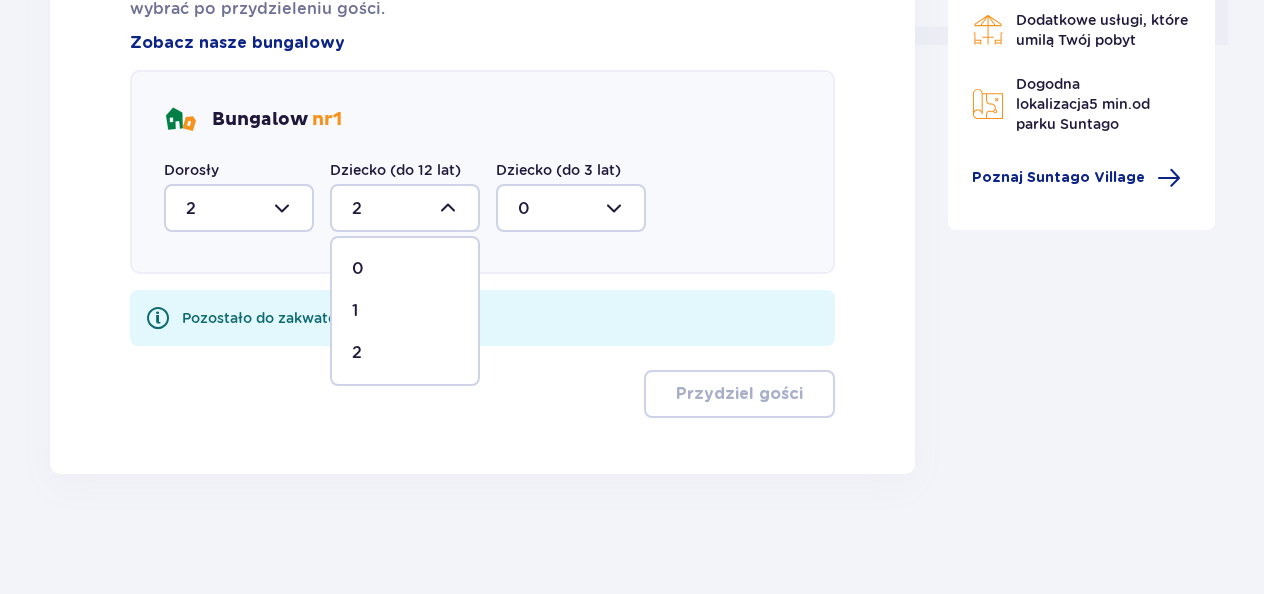 scroll, scrollTop: 908, scrollLeft: 0, axis: vertical 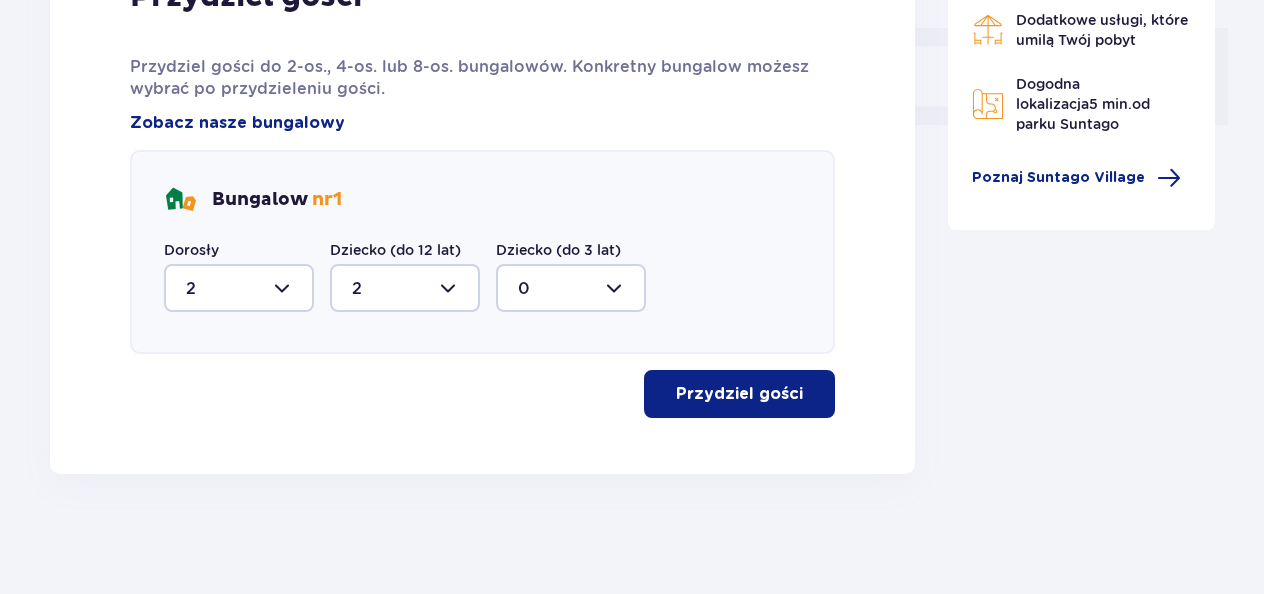 click on "Przydziel gości" at bounding box center [739, 394] 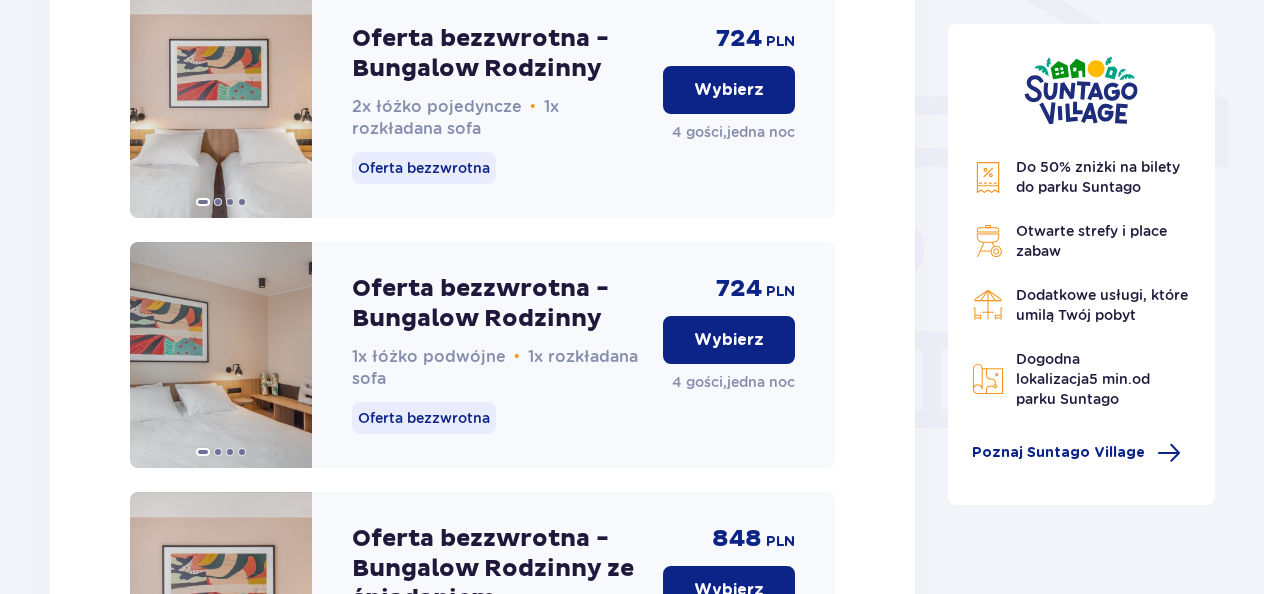 scroll, scrollTop: 1688, scrollLeft: 0, axis: vertical 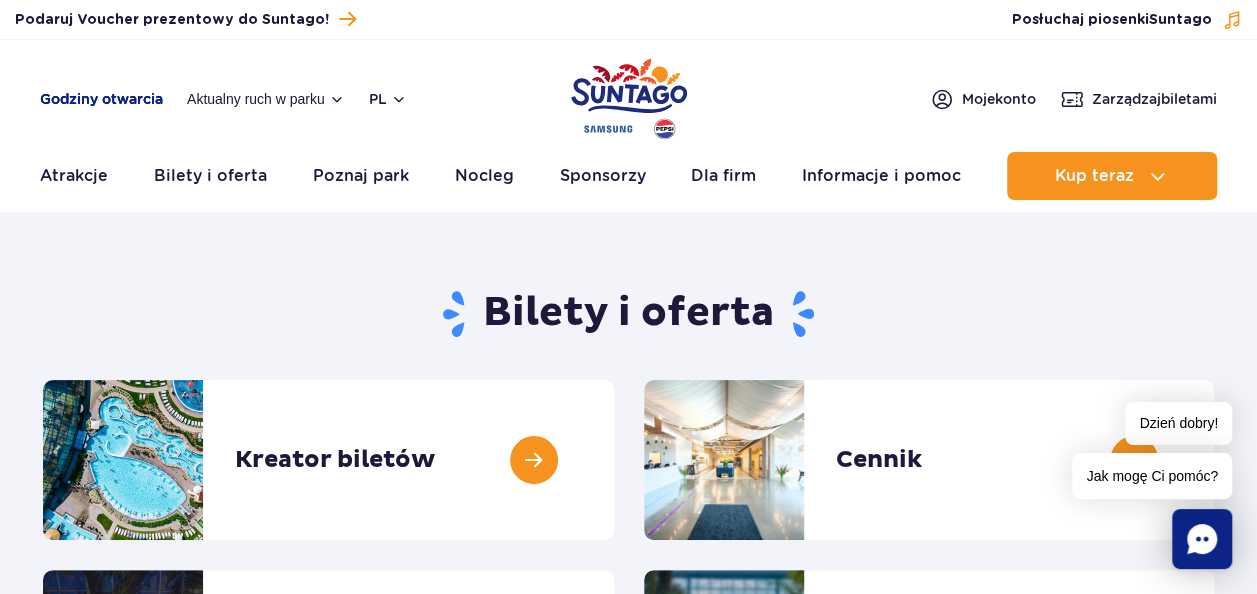 click on "Godziny otwarcia" at bounding box center [101, 99] 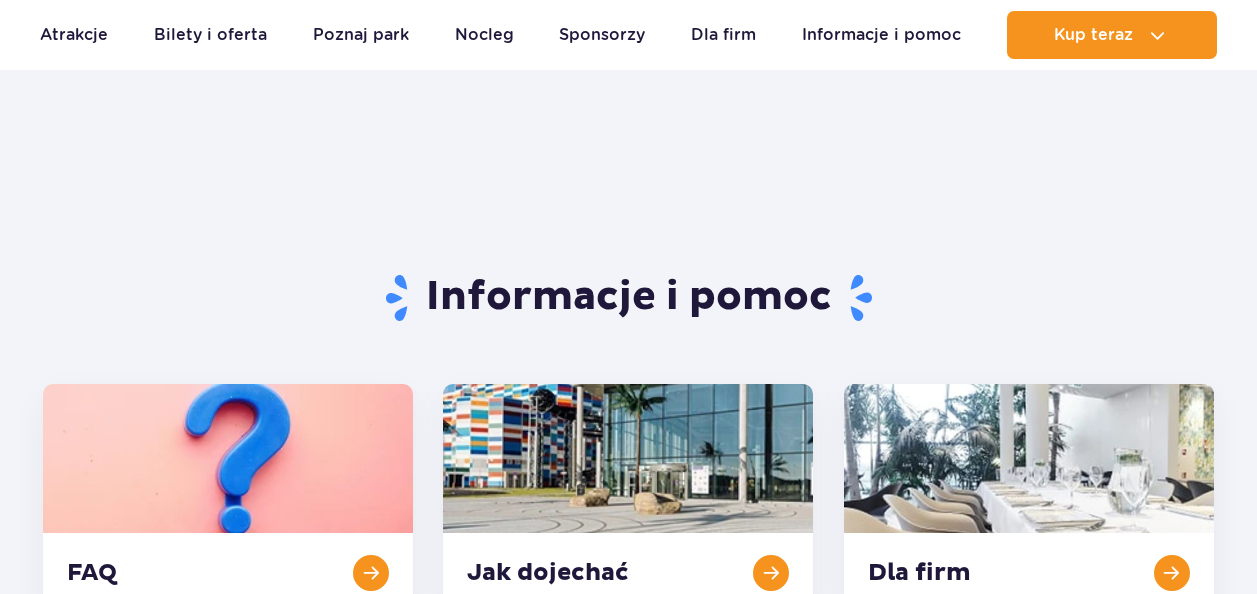 scroll, scrollTop: 826, scrollLeft: 0, axis: vertical 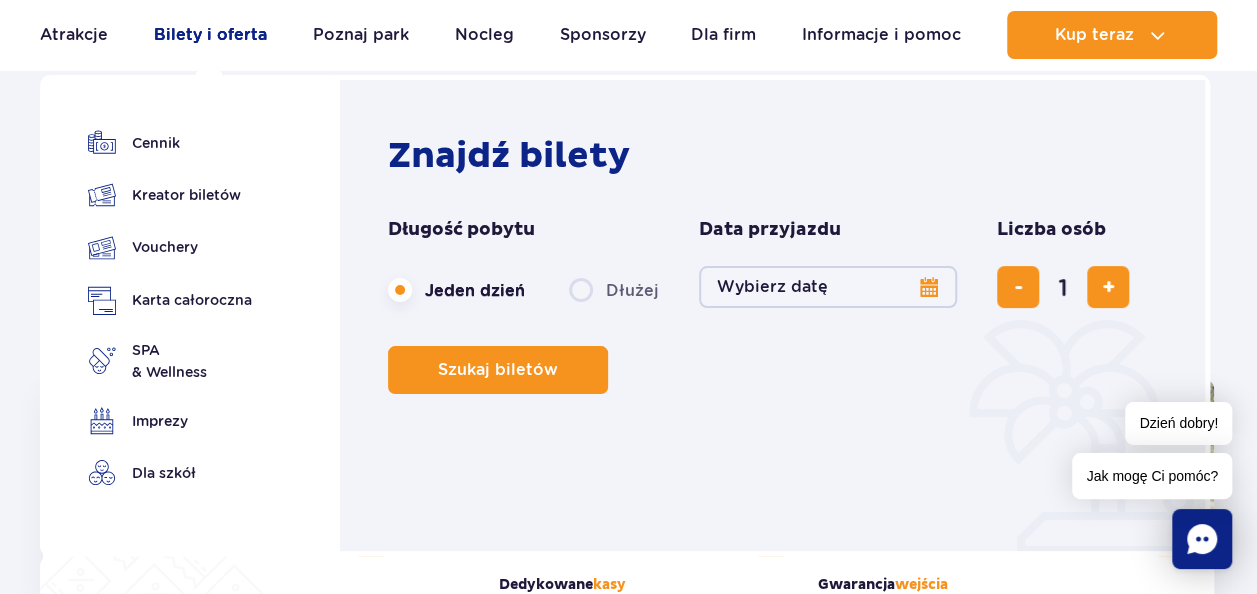 click on "Bilety i oferta" at bounding box center (210, 35) 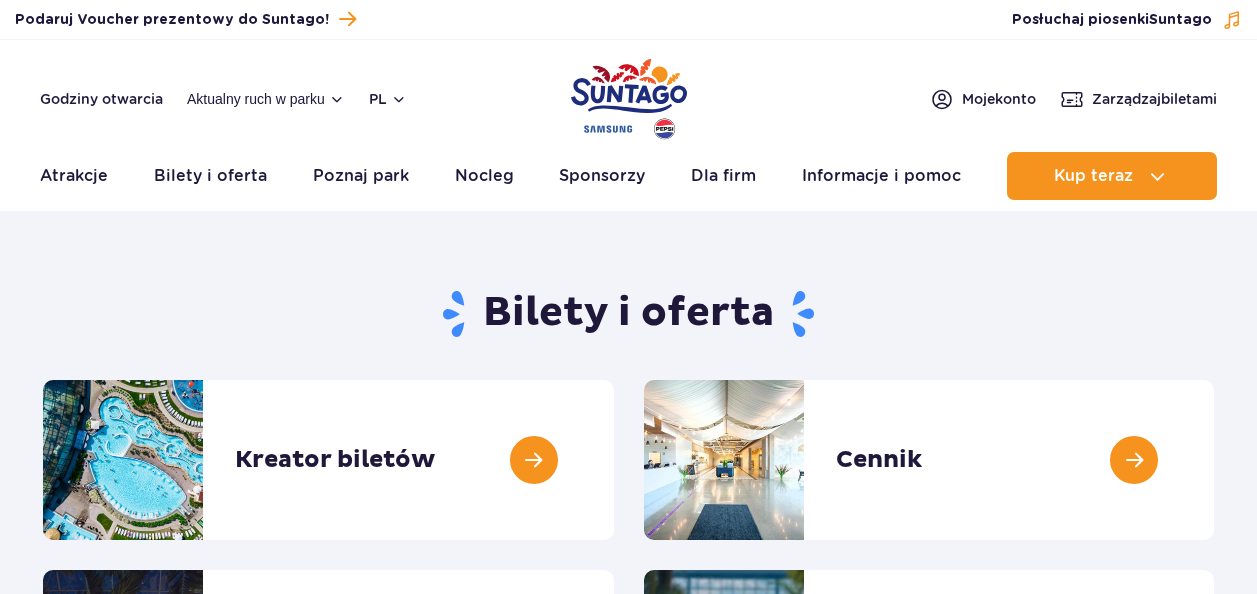 scroll, scrollTop: 0, scrollLeft: 0, axis: both 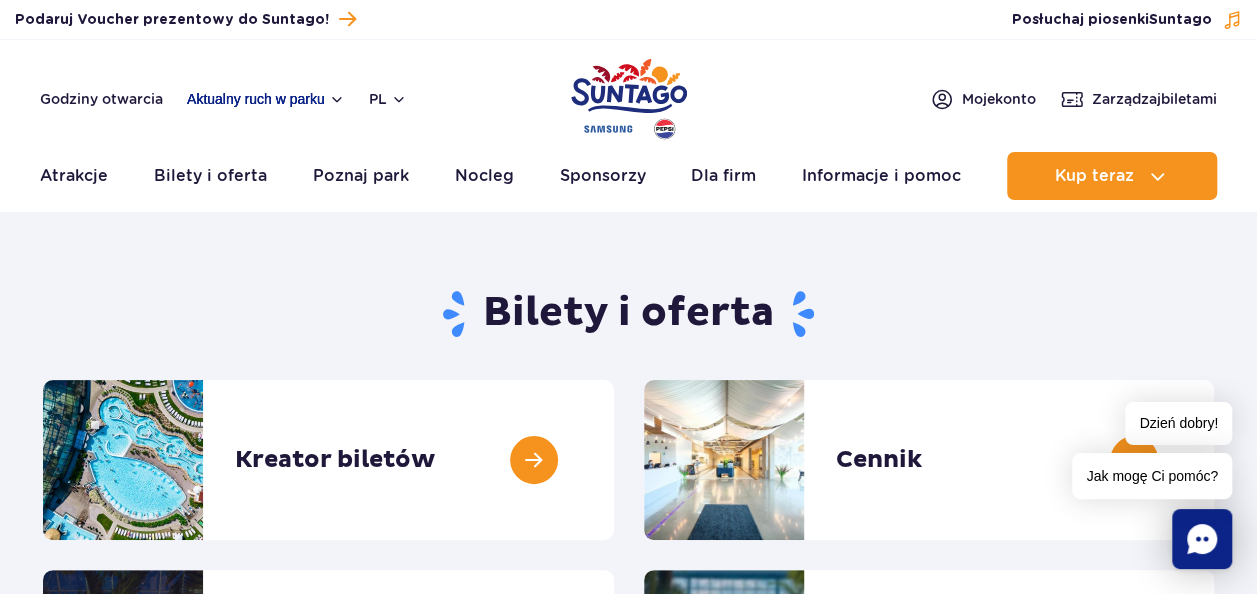 click on "Aktualny ruch w parku" at bounding box center (266, 99) 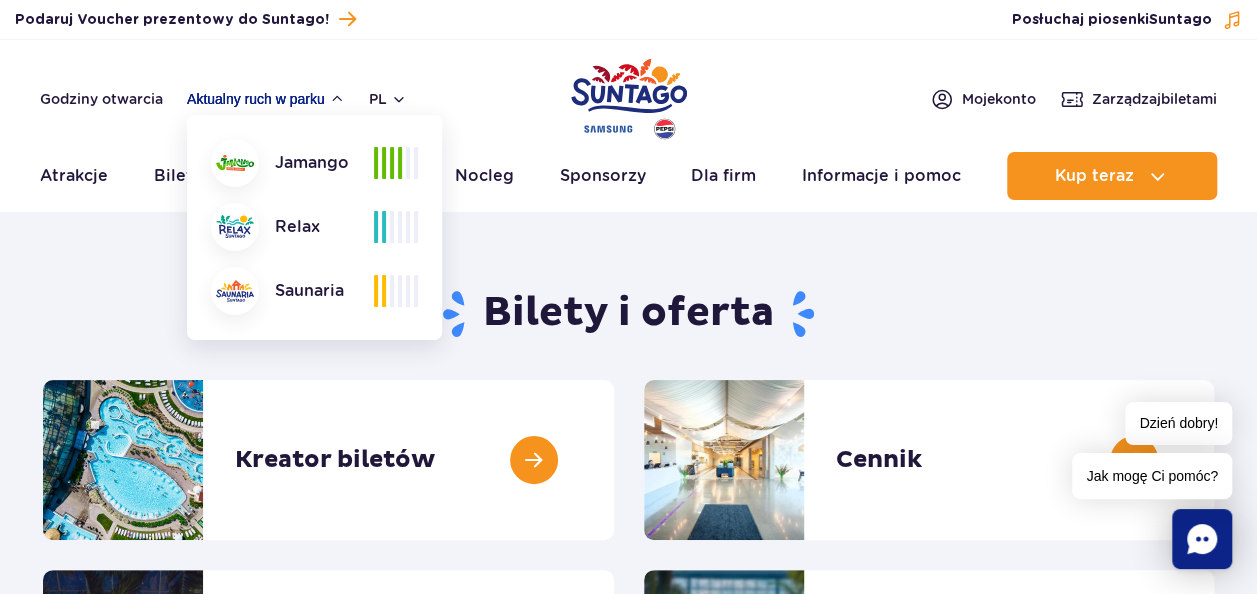 click on "Aktualny ruch w parku" at bounding box center (266, 99) 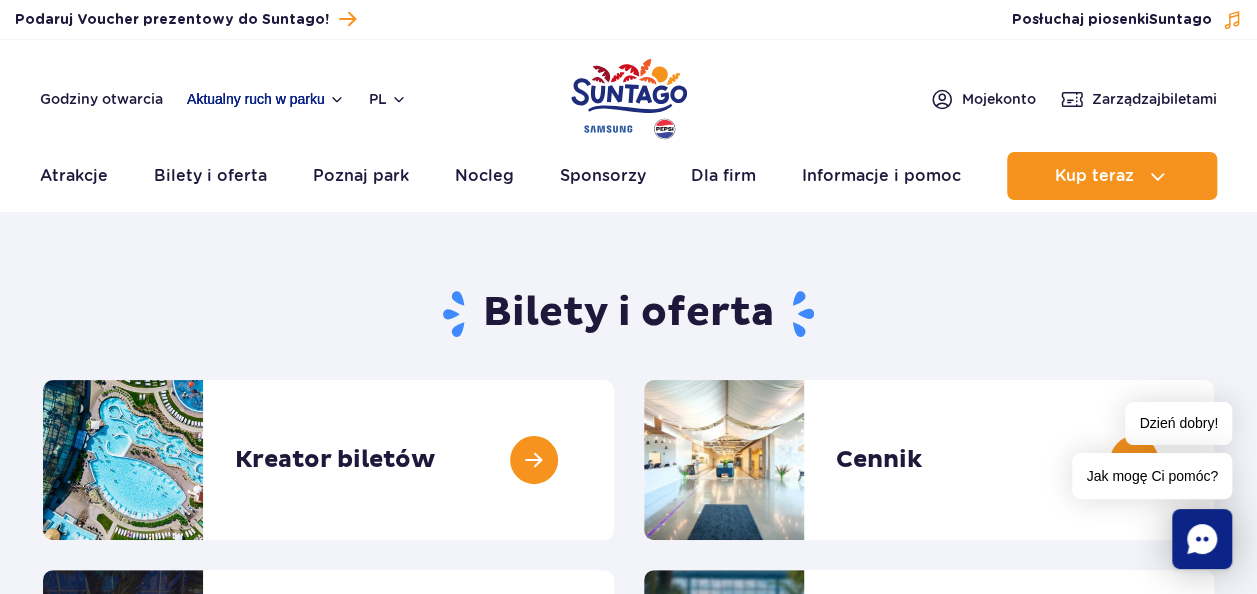 click on "Aktualny ruch w parku" at bounding box center [266, 99] 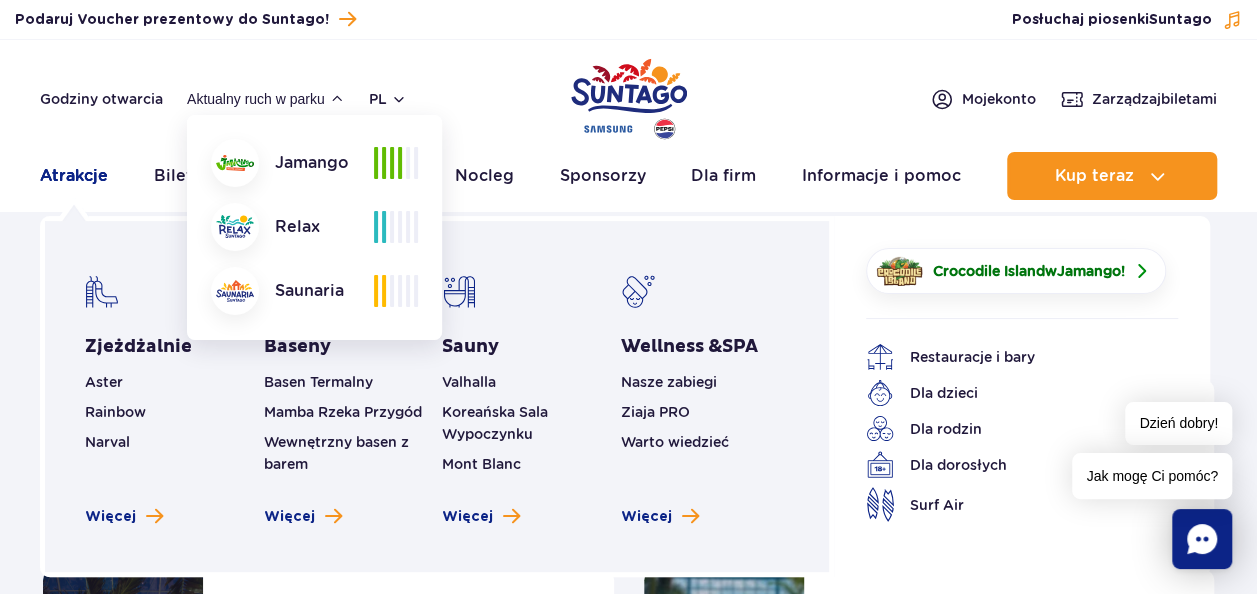 click on "Atrakcje" at bounding box center [74, 176] 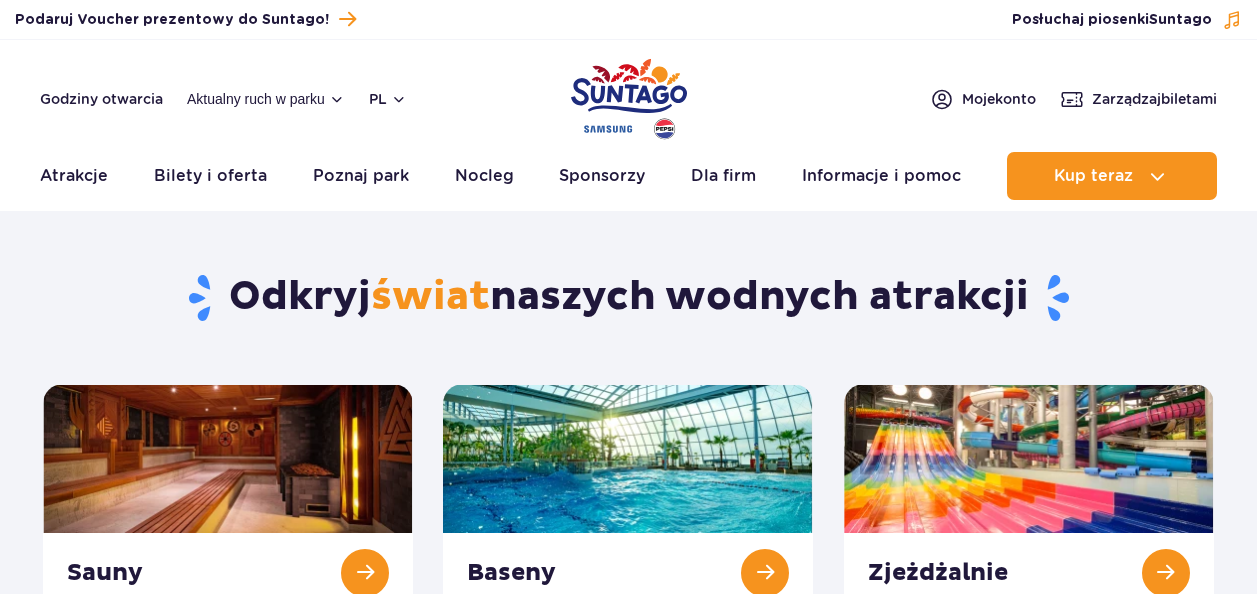 scroll, scrollTop: 0, scrollLeft: 0, axis: both 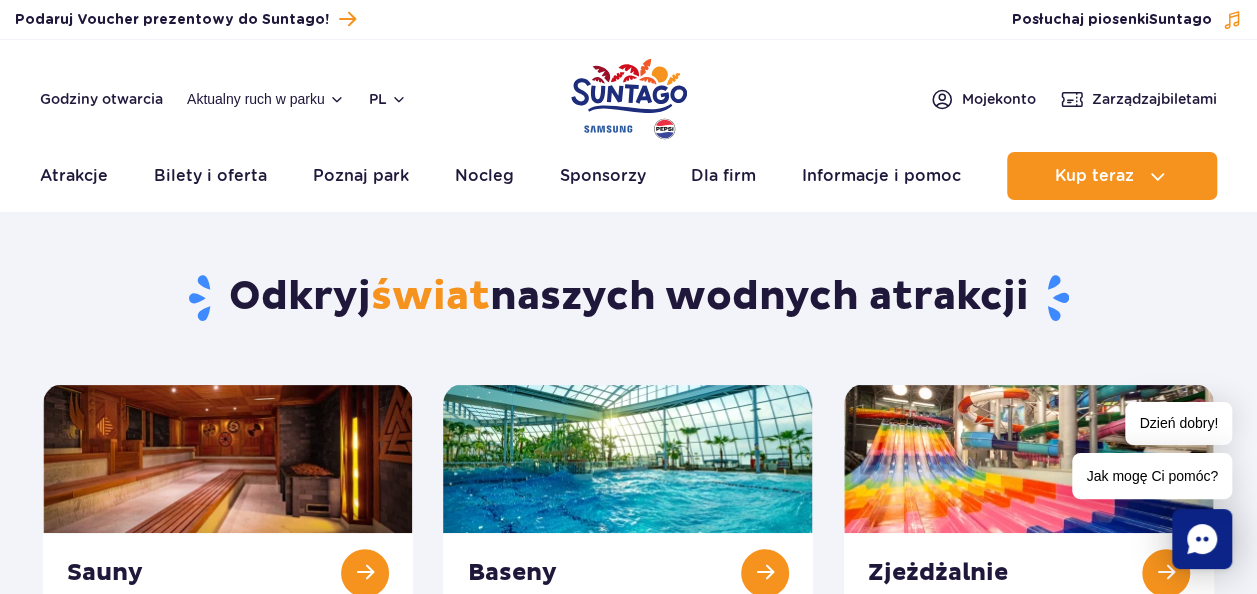 click on "Atrakcje" at bounding box center (74, 176) 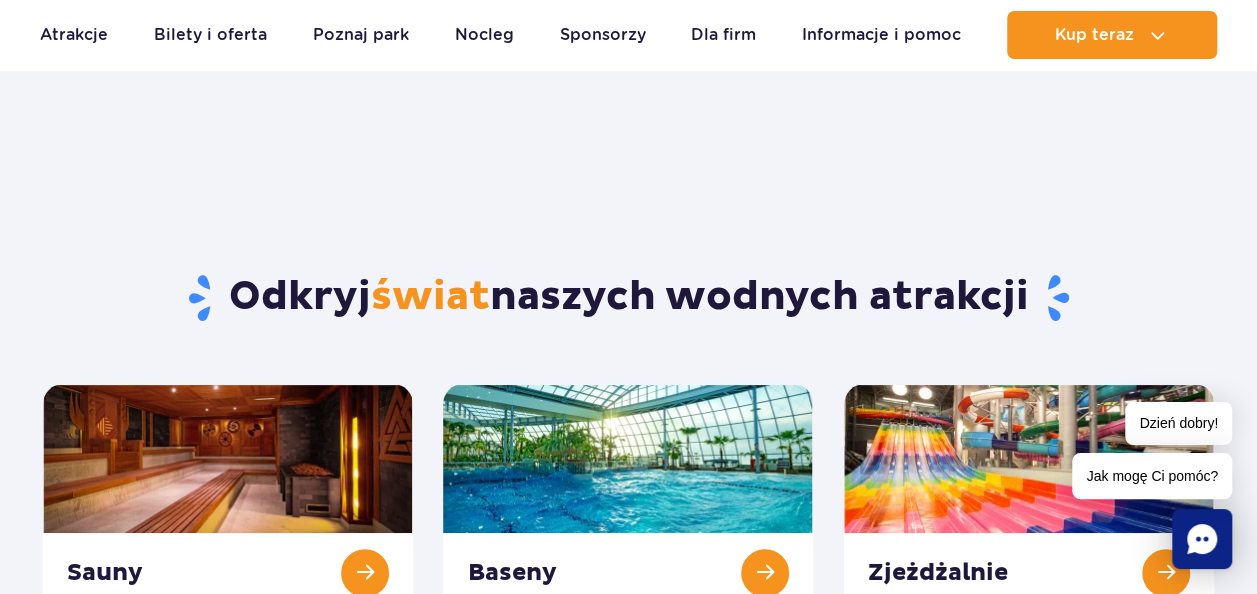 scroll, scrollTop: 42, scrollLeft: 0, axis: vertical 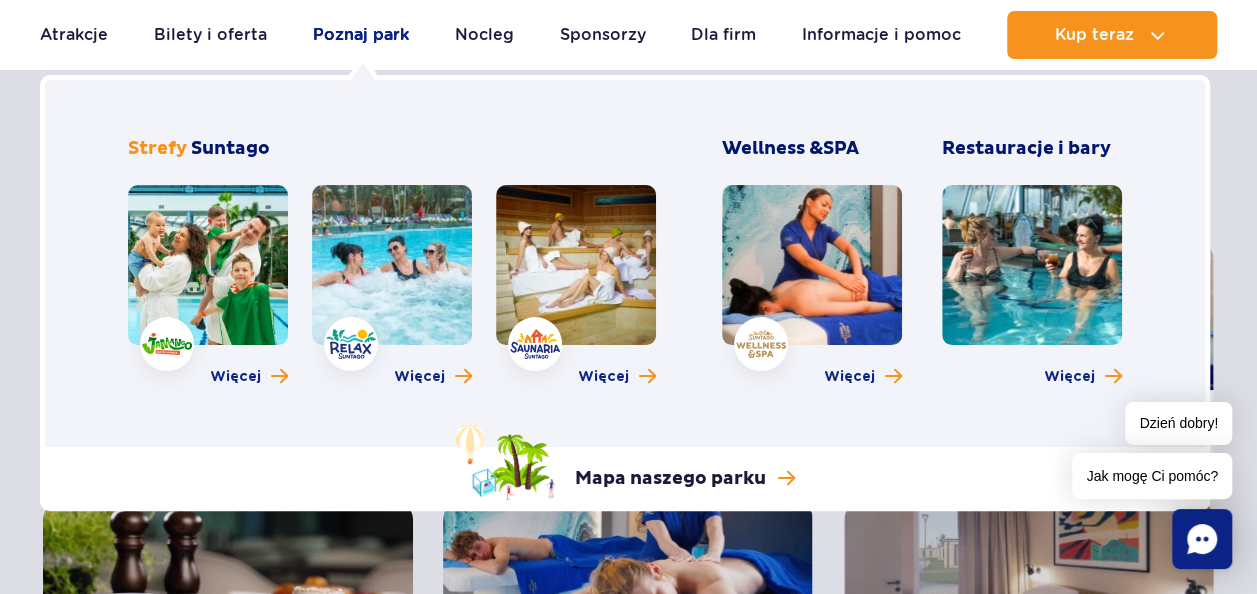 click on "Poznaj park" at bounding box center (361, 35) 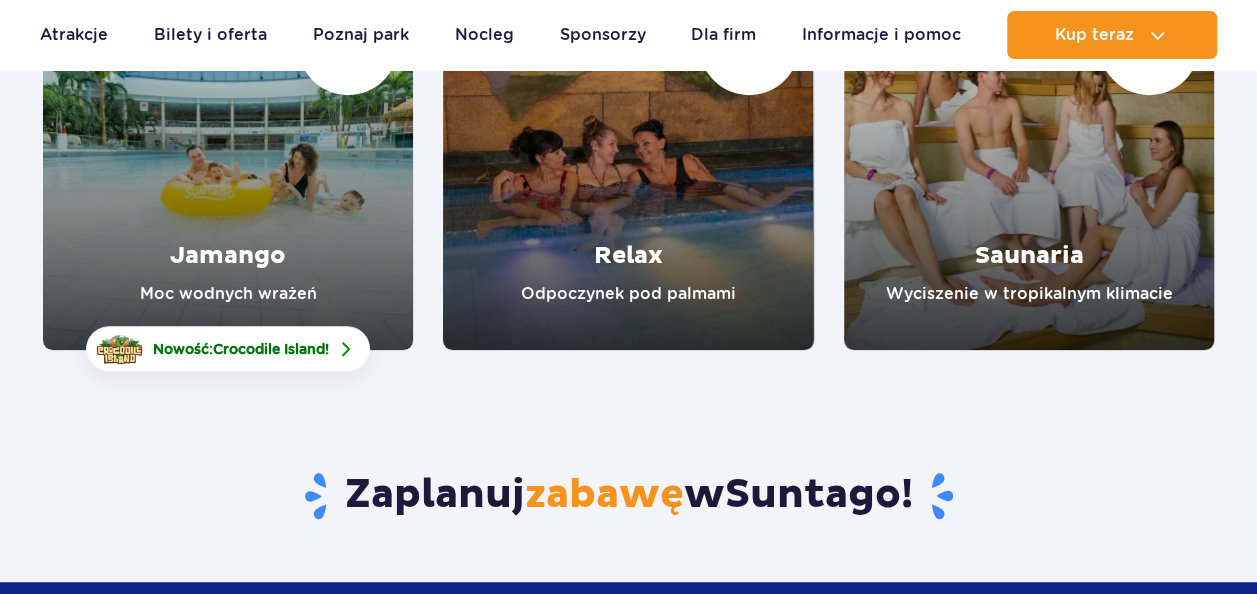scroll, scrollTop: 404, scrollLeft: 0, axis: vertical 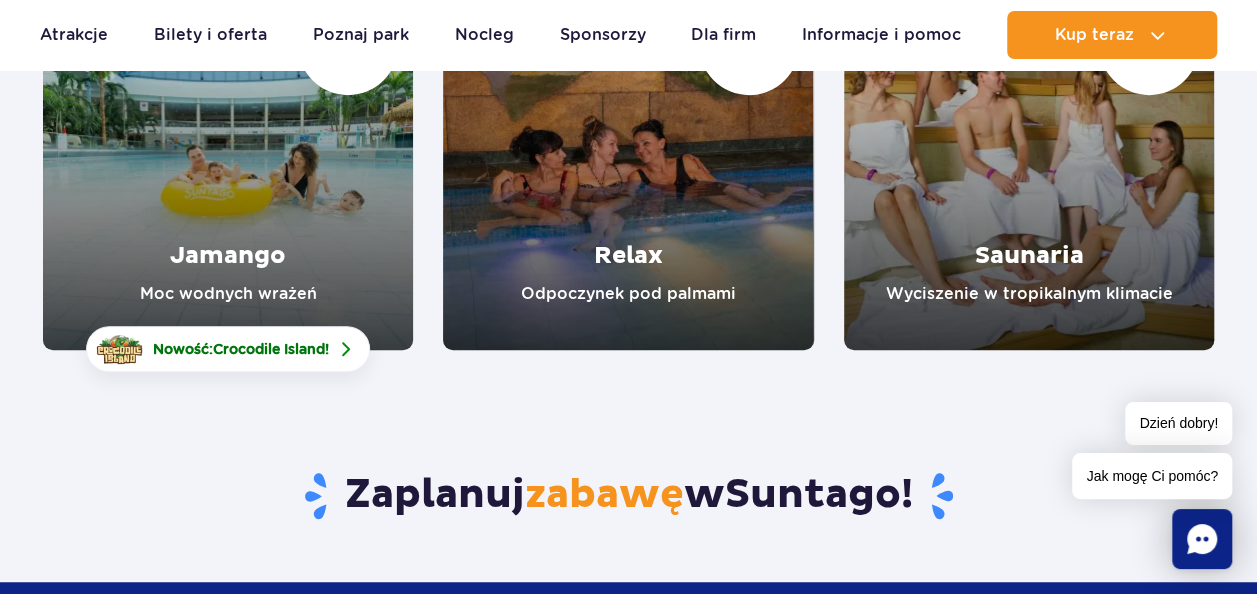 click at bounding box center [628, 165] 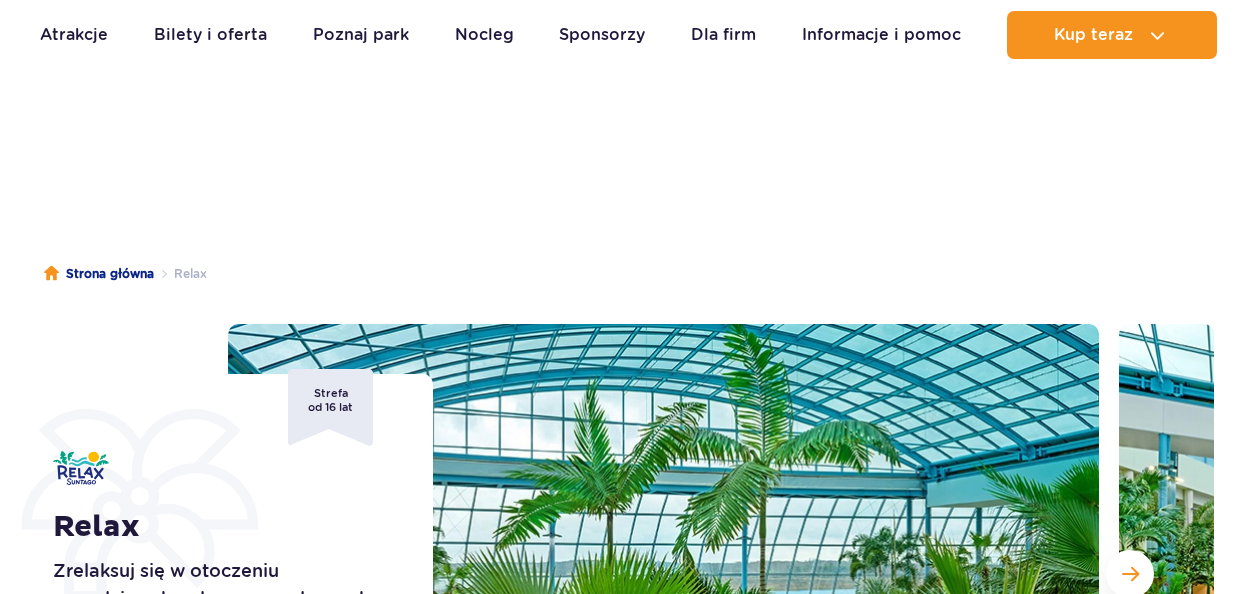 scroll, scrollTop: 720, scrollLeft: 0, axis: vertical 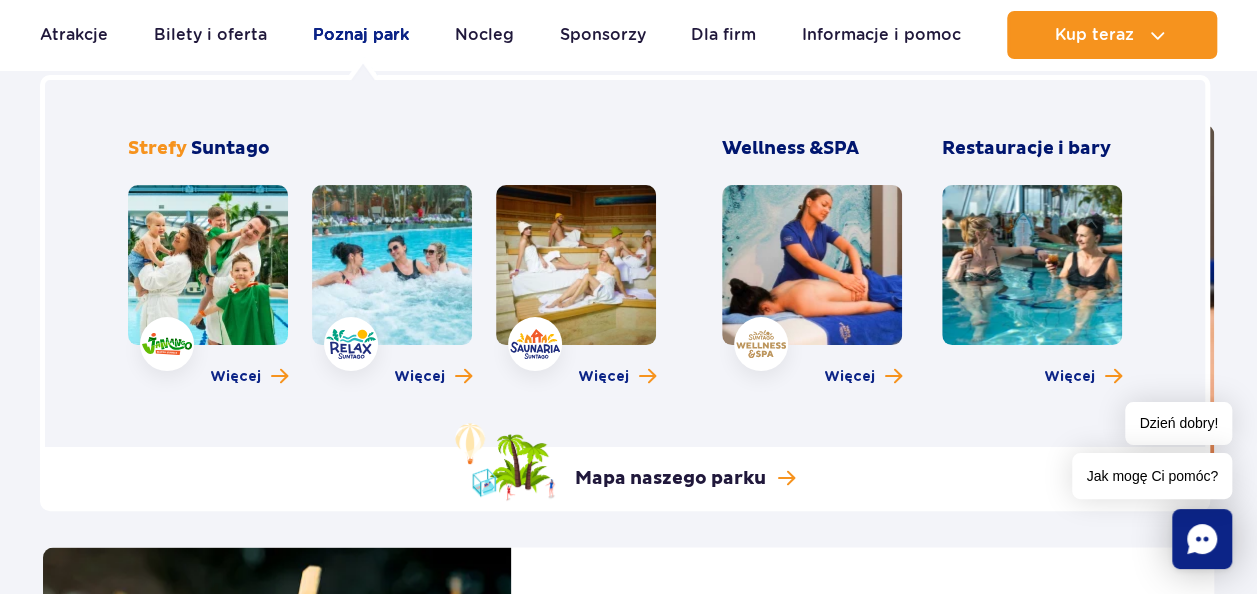 click on "Poznaj park" at bounding box center (361, 35) 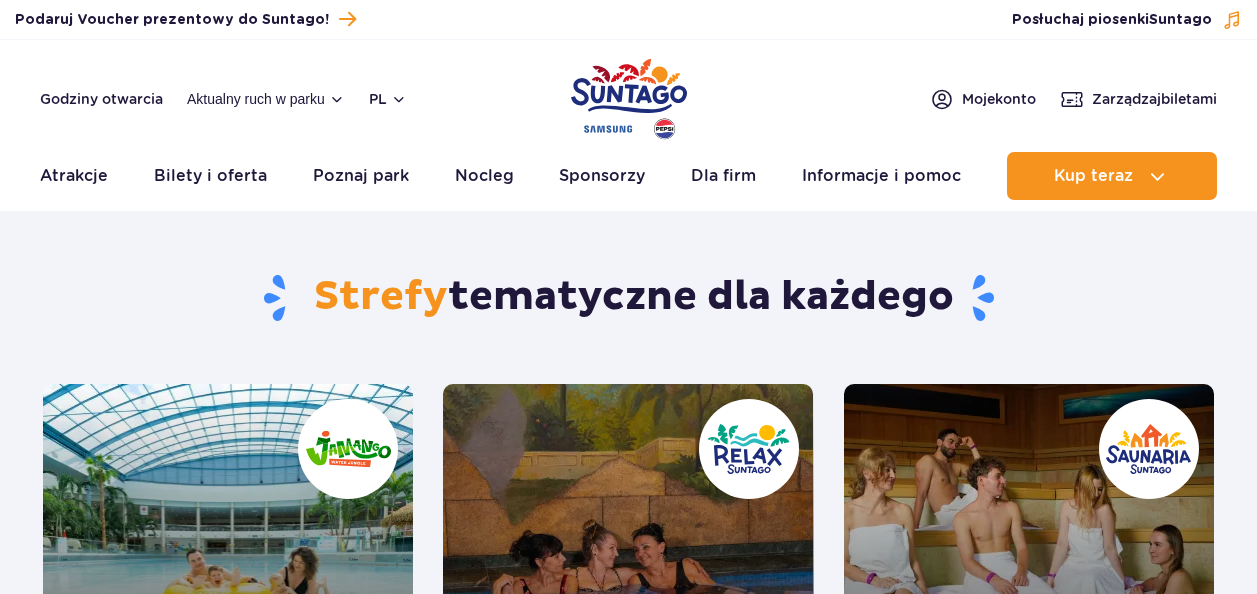 scroll, scrollTop: 443, scrollLeft: 0, axis: vertical 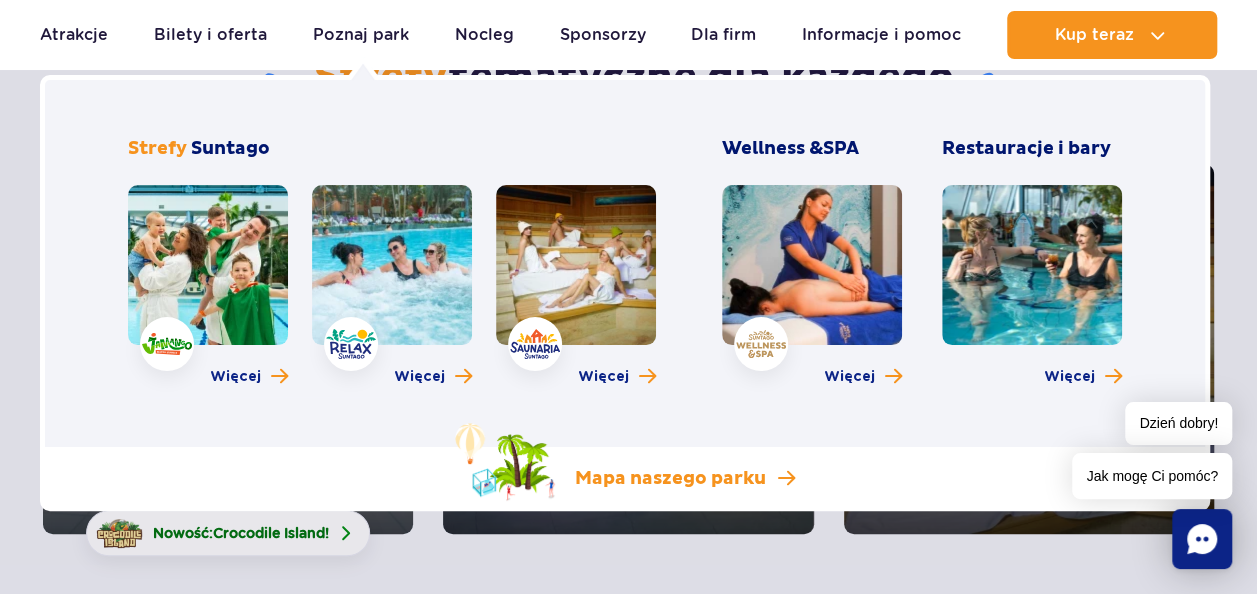 click on "Mapa naszego parku" at bounding box center (625, 462) 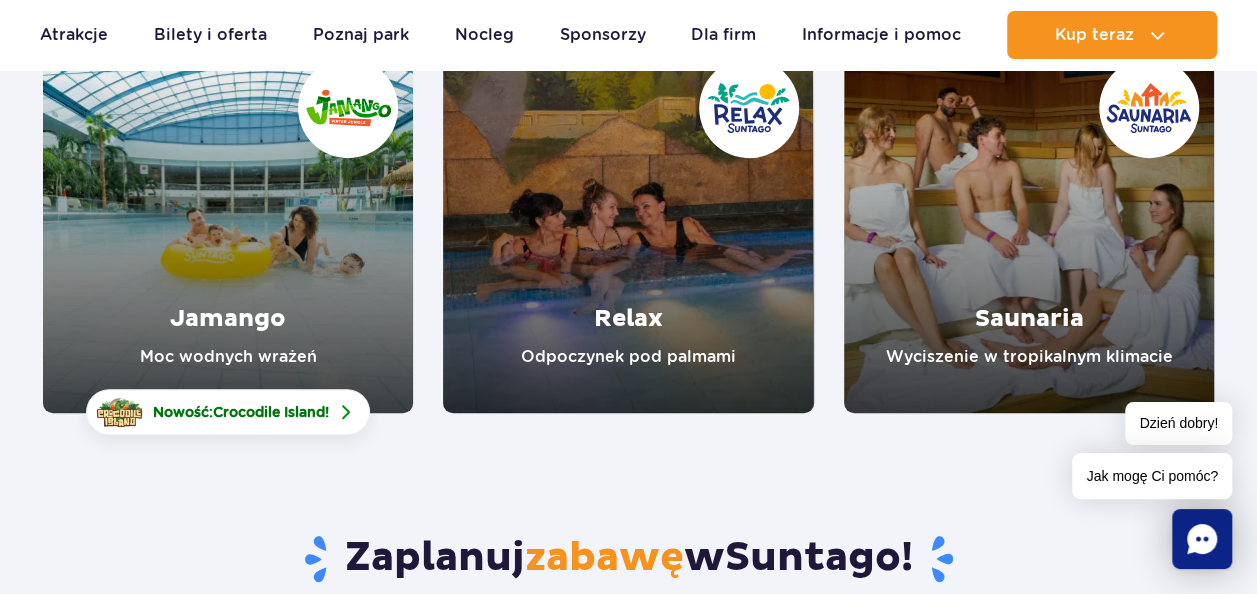 scroll, scrollTop: 339, scrollLeft: 0, axis: vertical 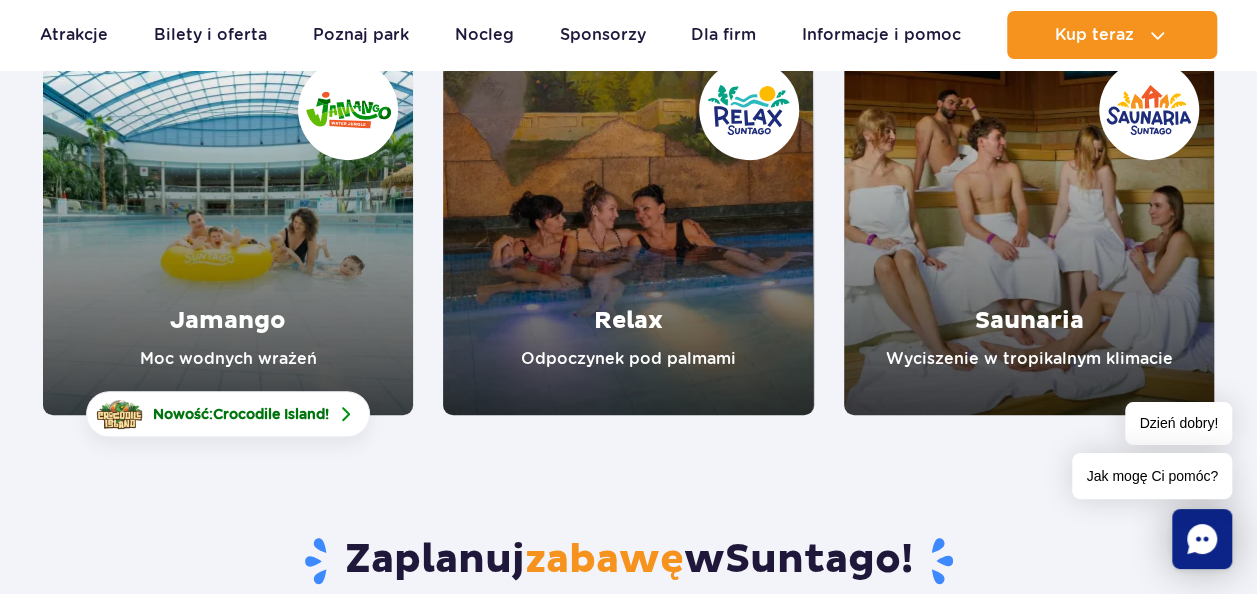click at bounding box center [628, 230] 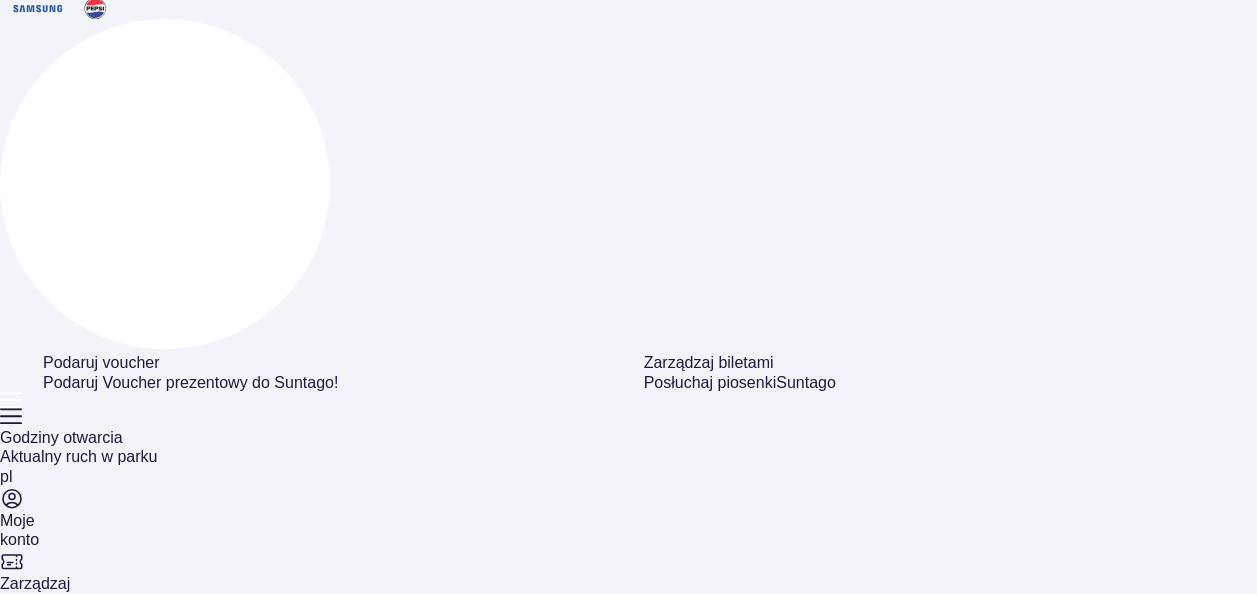 scroll, scrollTop: 247, scrollLeft: 0, axis: vertical 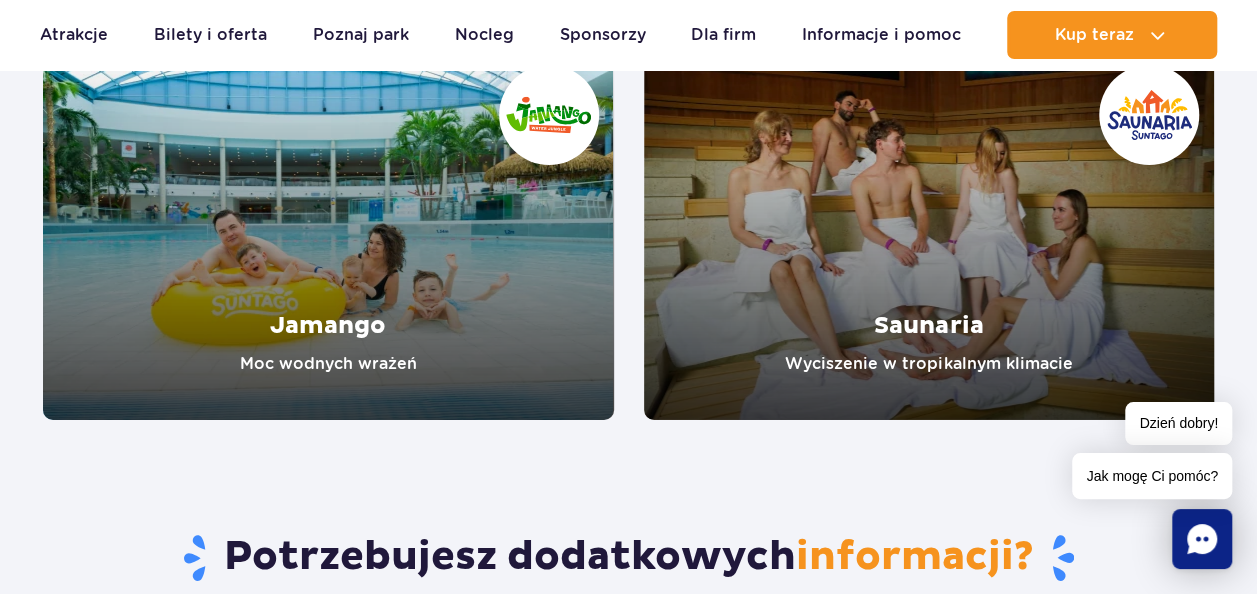 click at bounding box center (328, 235) 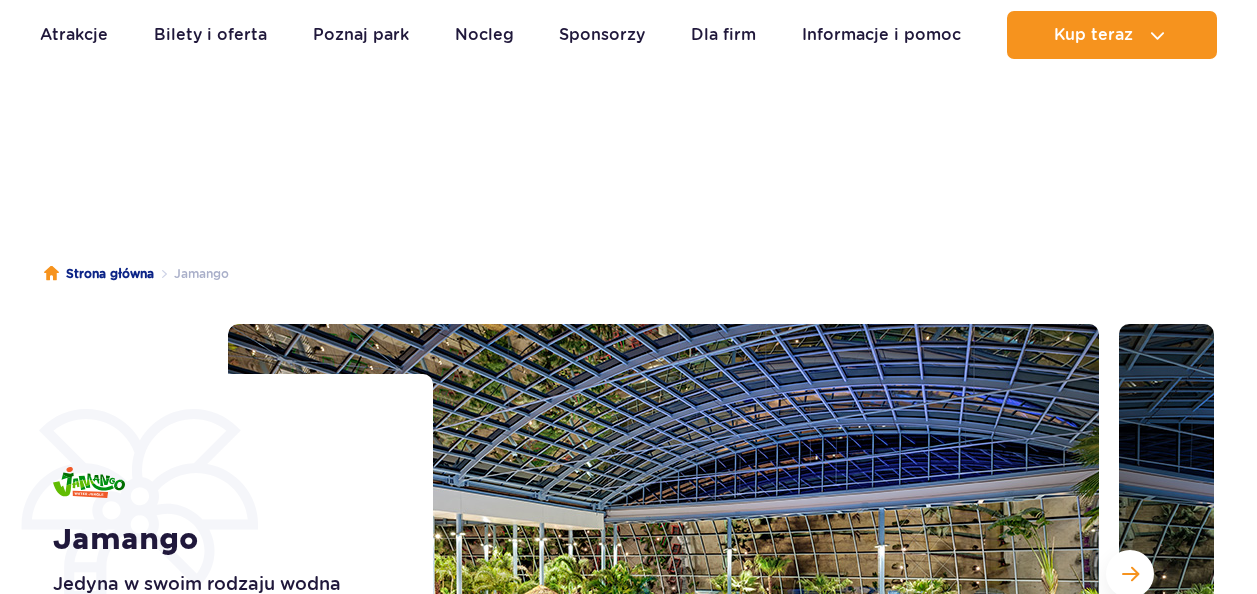 scroll, scrollTop: 381, scrollLeft: 0, axis: vertical 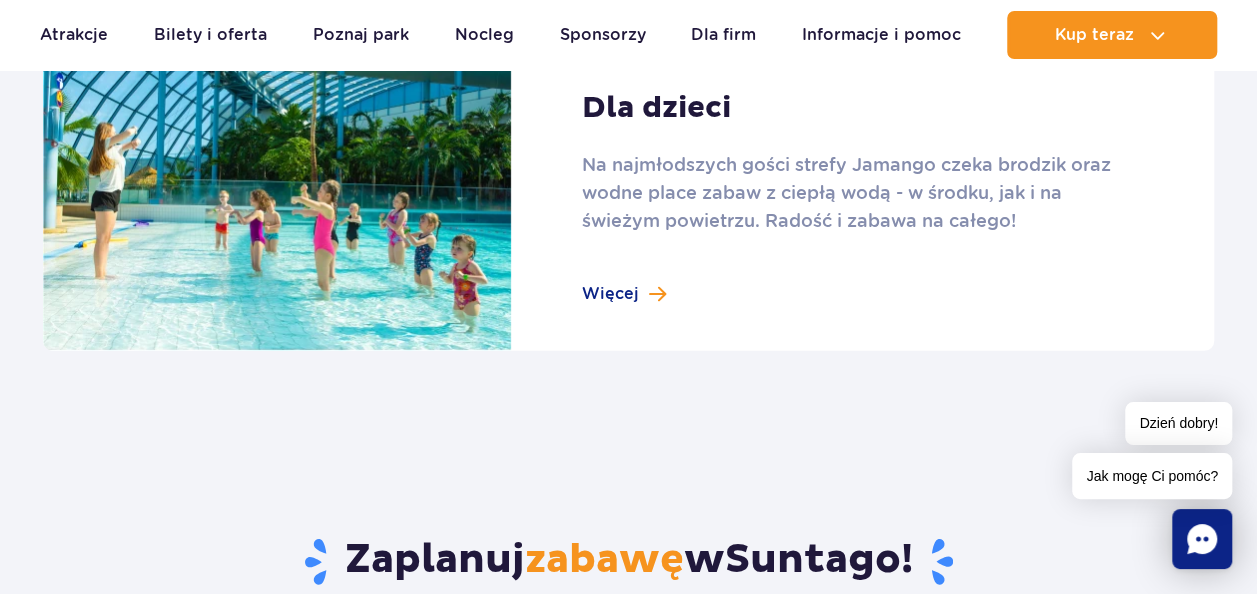 click at bounding box center (628, 198) 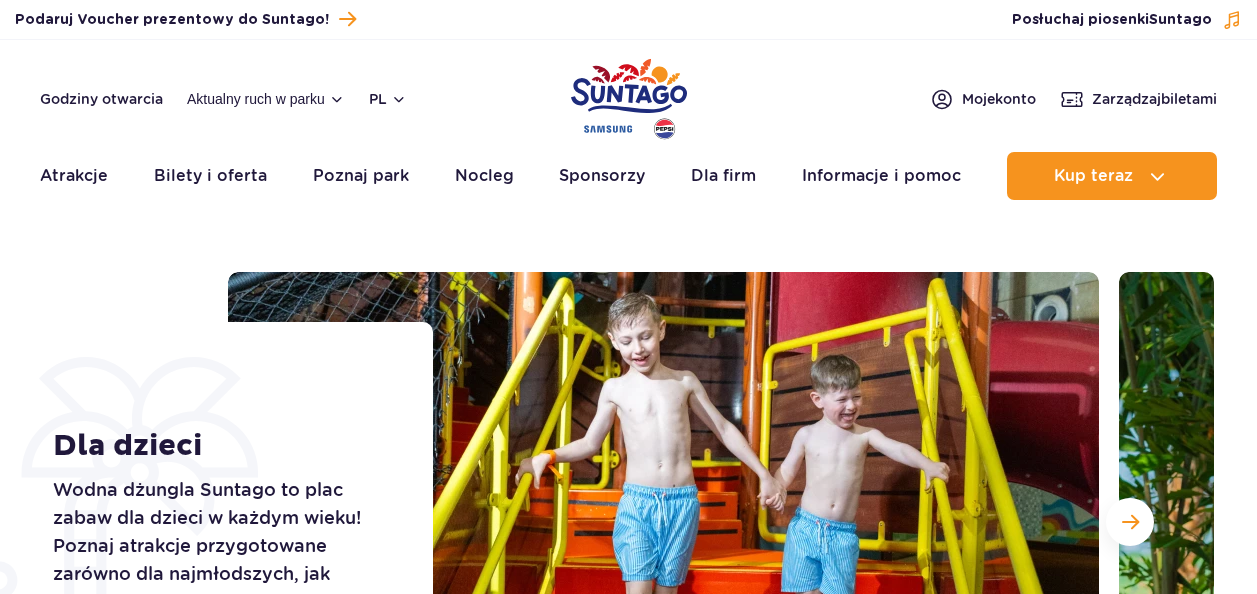 scroll, scrollTop: 0, scrollLeft: 0, axis: both 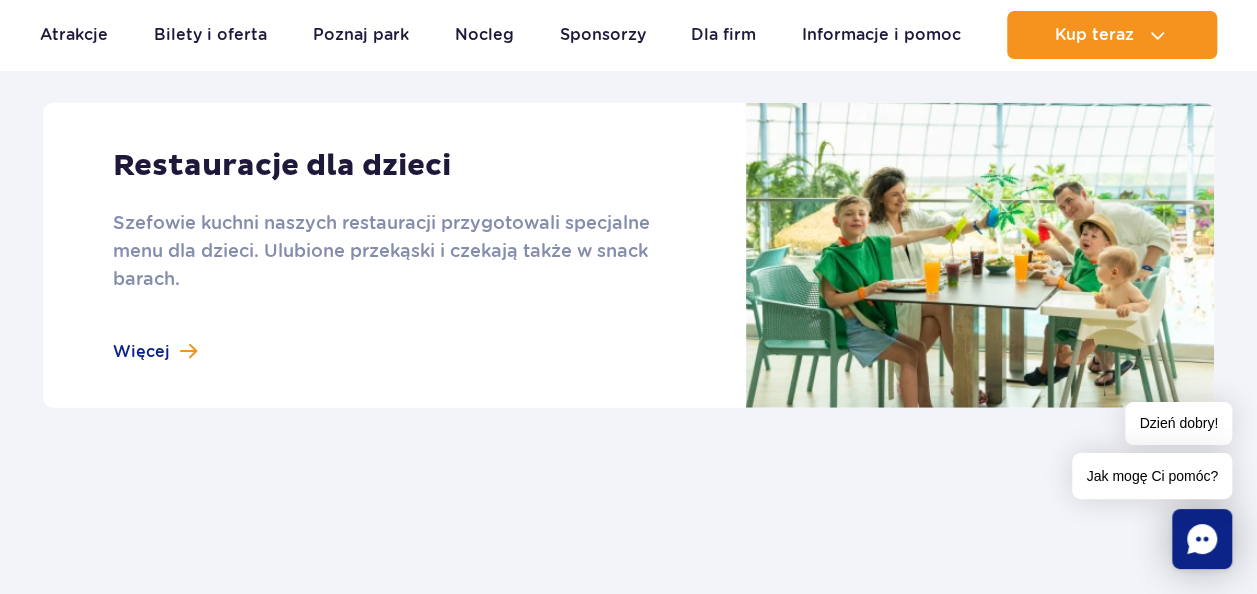 click on "Zaplanuj  zabawę  w  Suntago !" at bounding box center (628, 588) 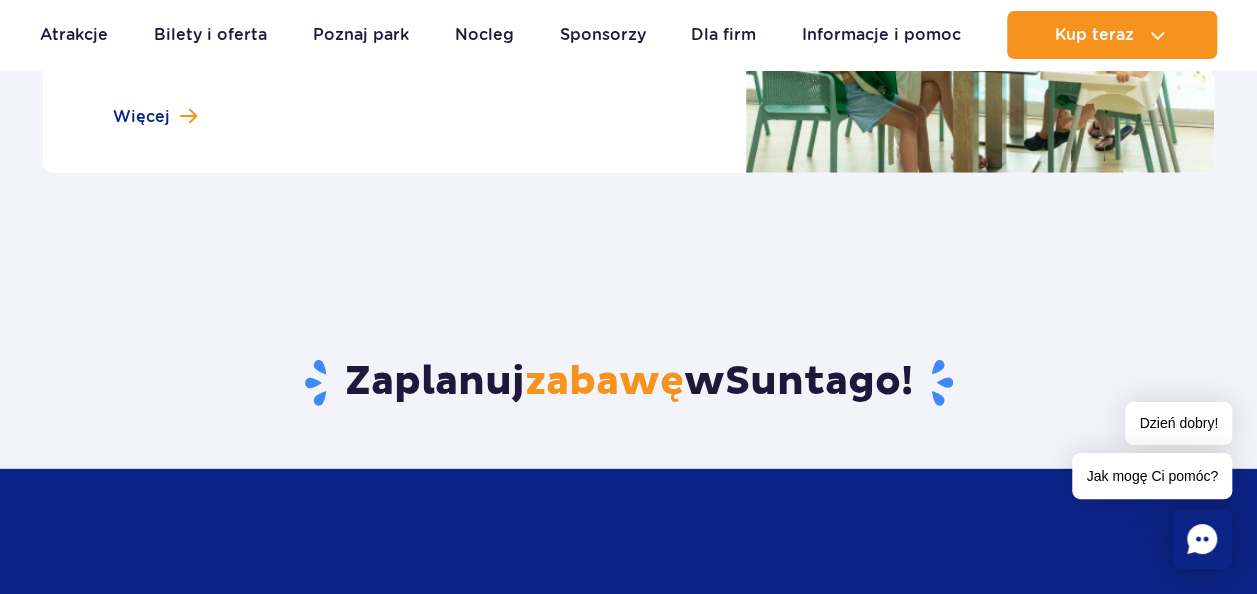 scroll, scrollTop: 2666, scrollLeft: 0, axis: vertical 